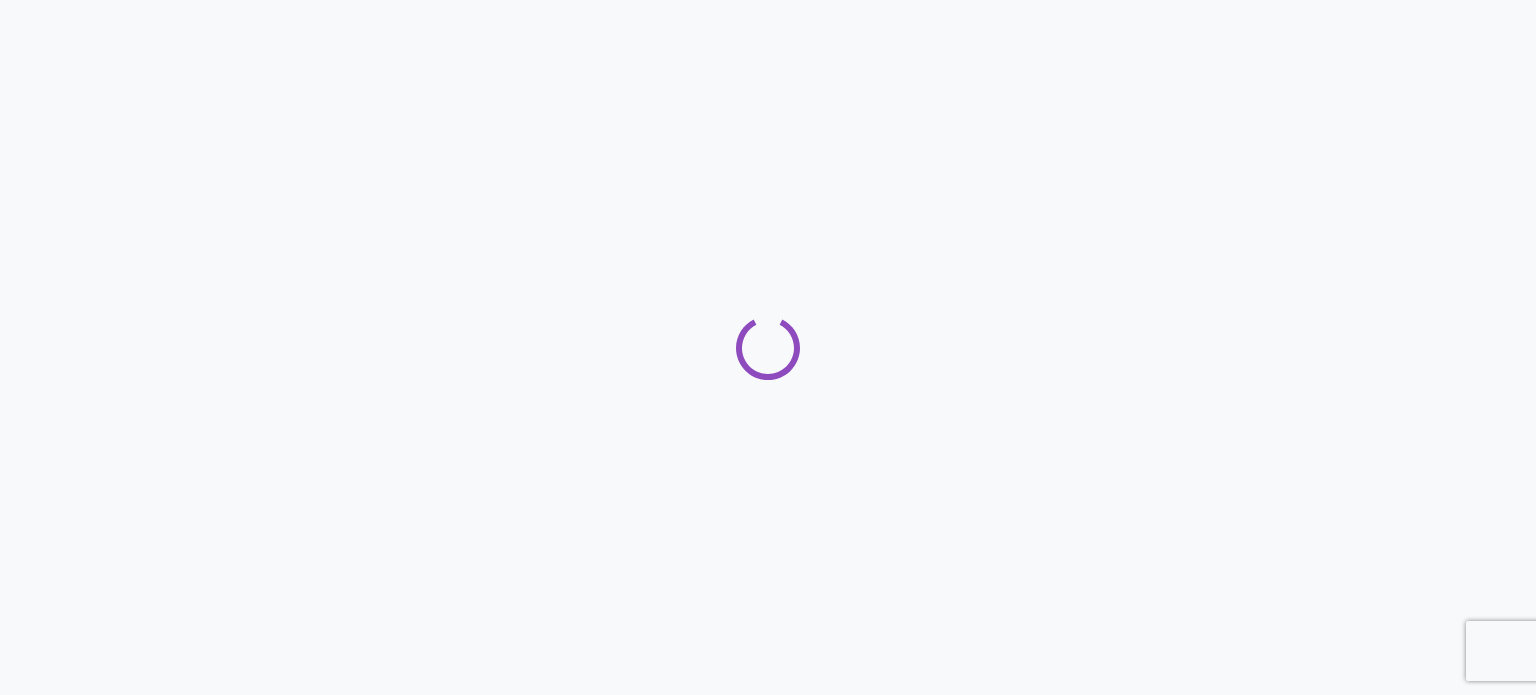 scroll, scrollTop: 0, scrollLeft: 0, axis: both 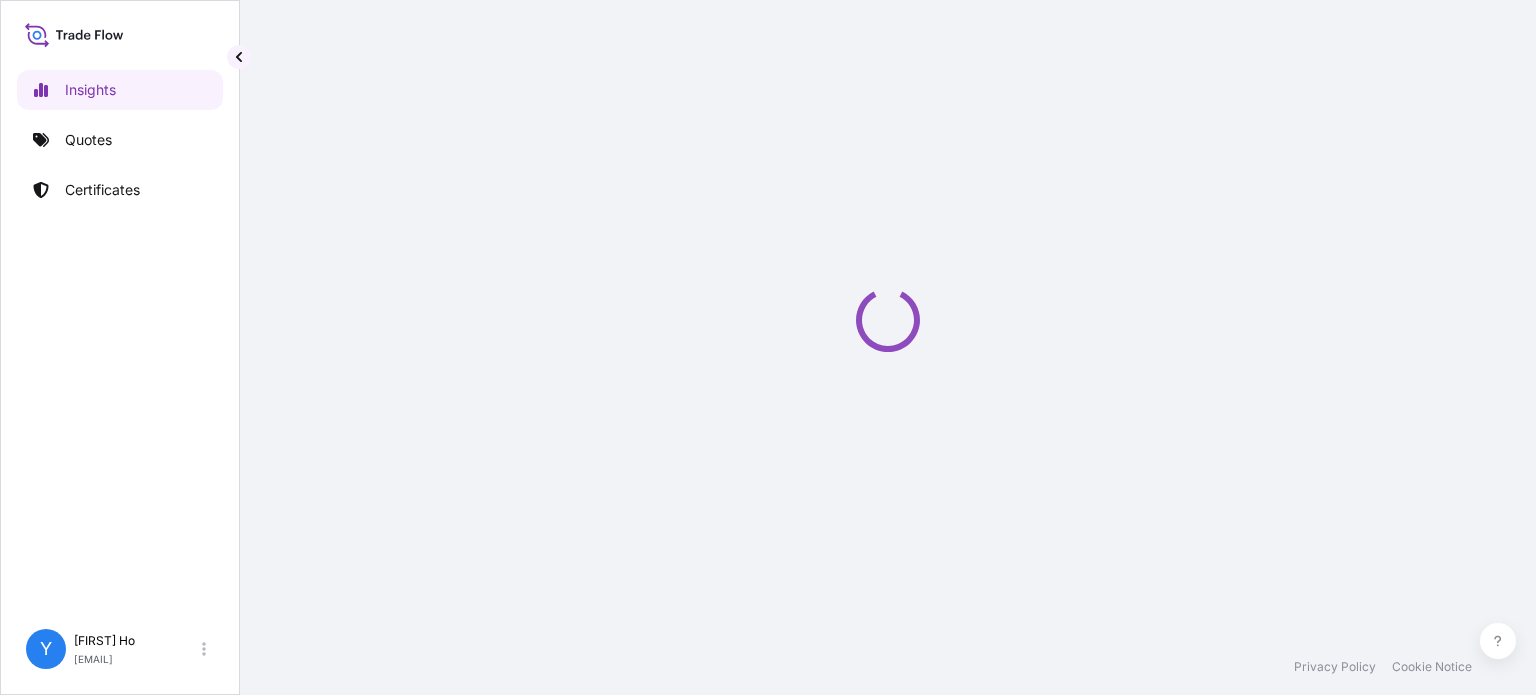 select on "2025" 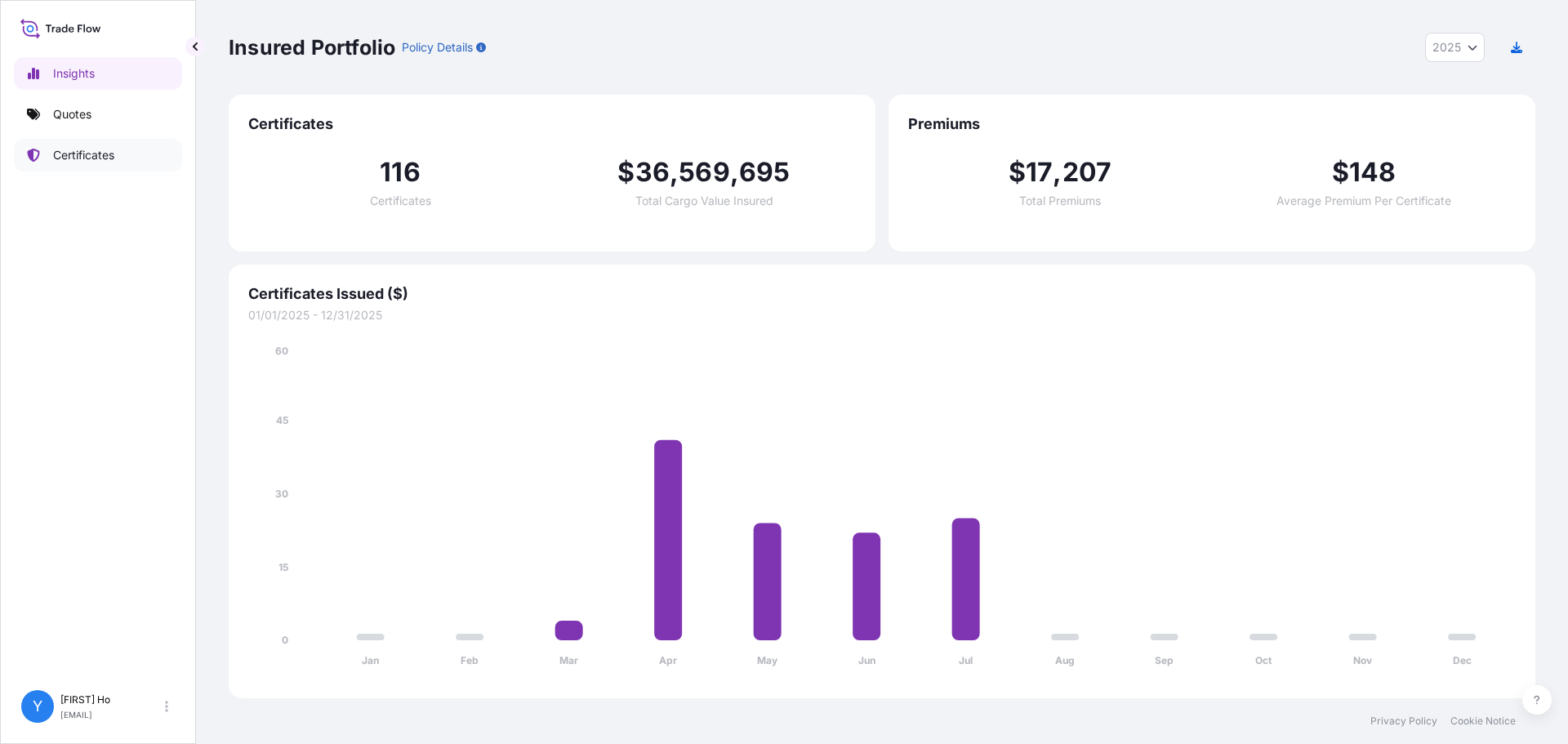 click on "Certificates" at bounding box center [83, 155] 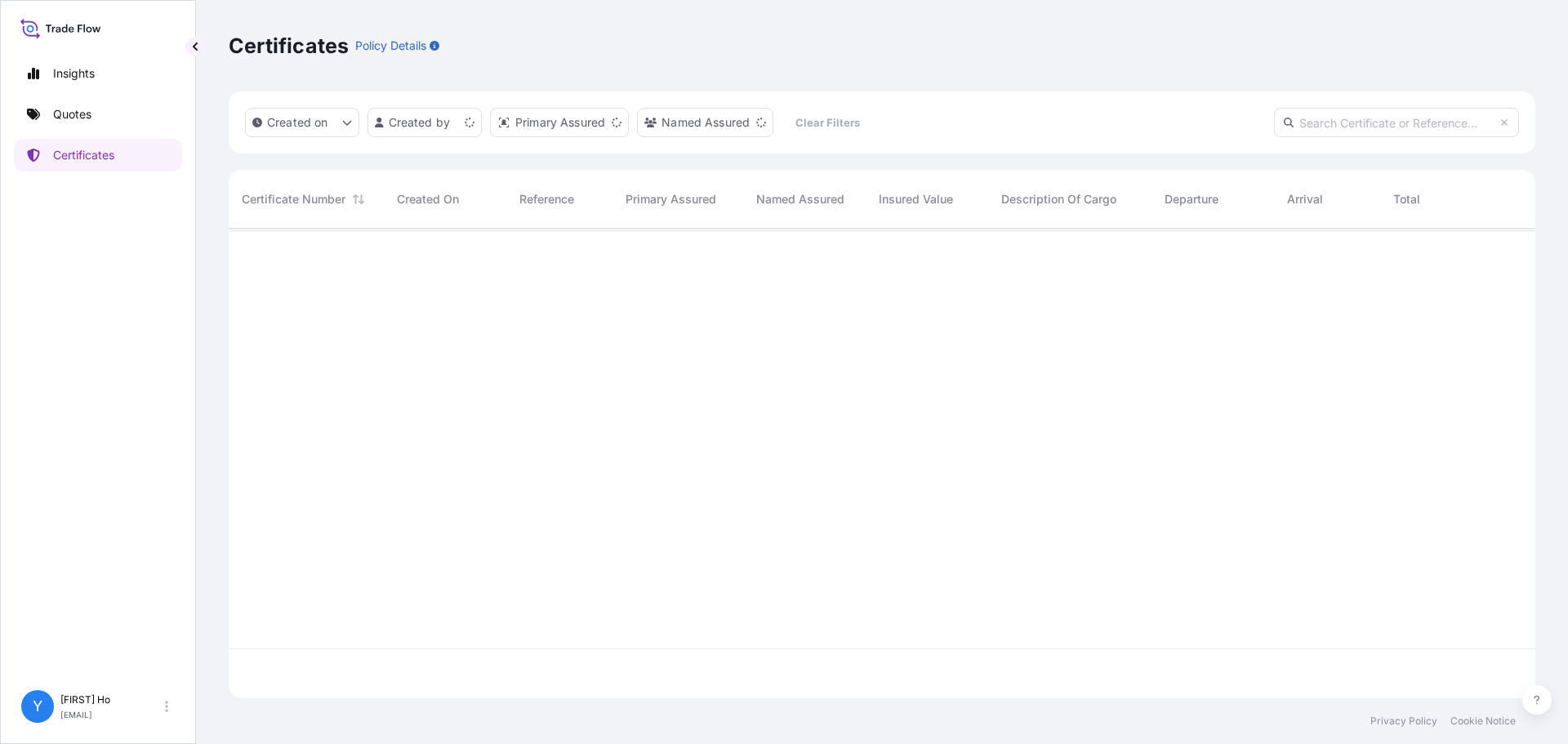 scroll, scrollTop: 13, scrollLeft: 13, axis: both 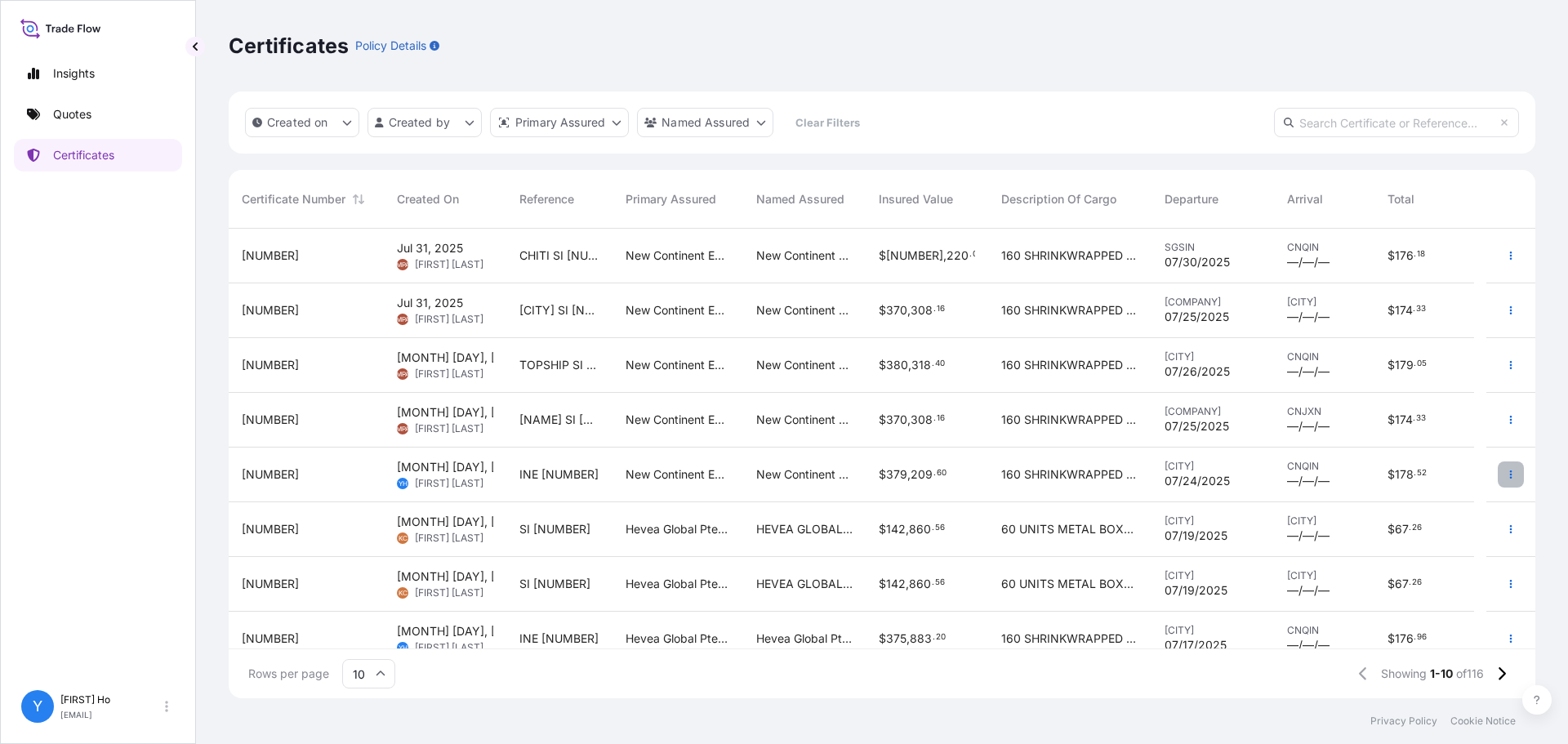 click 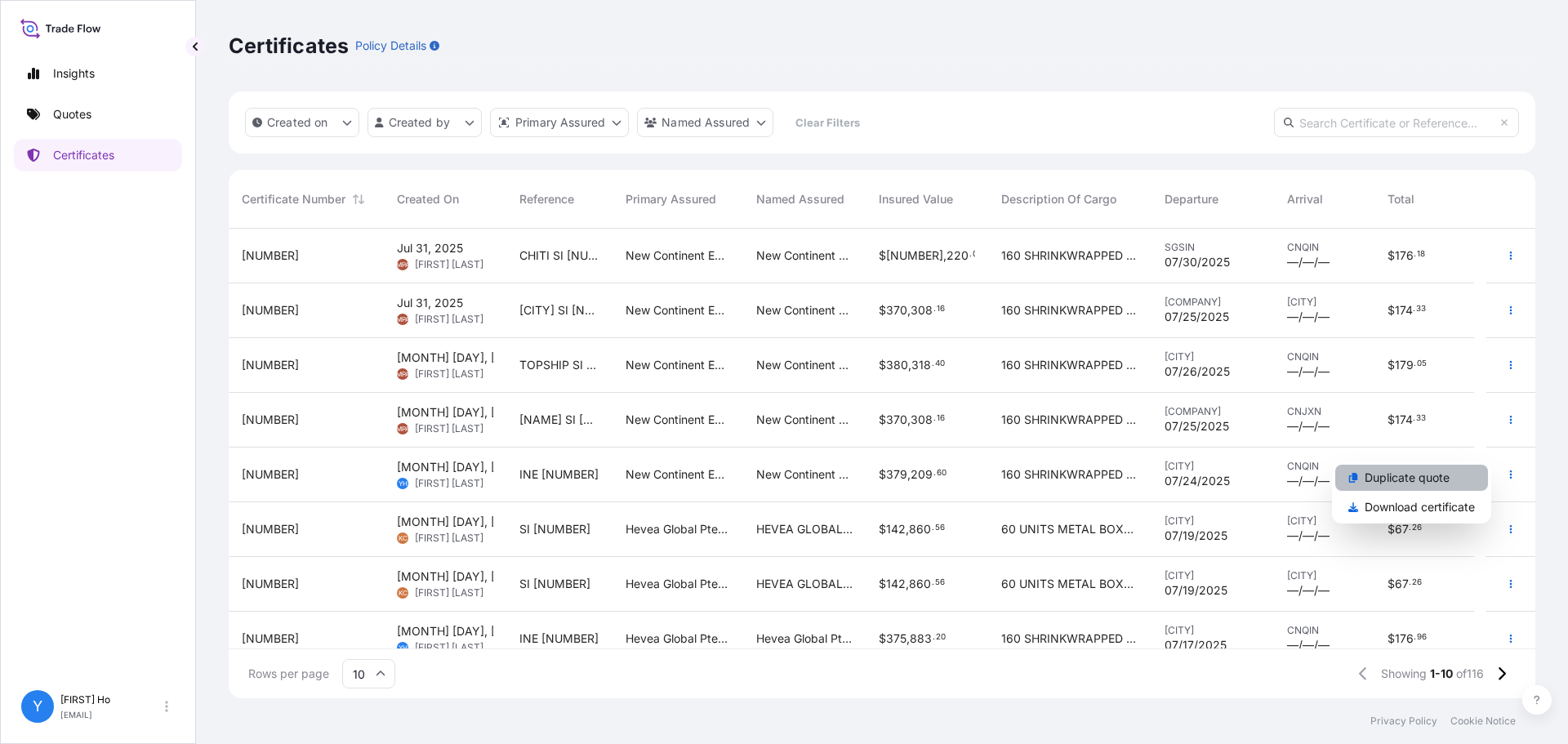 click on "Duplicate quote" at bounding box center (1407, 478) 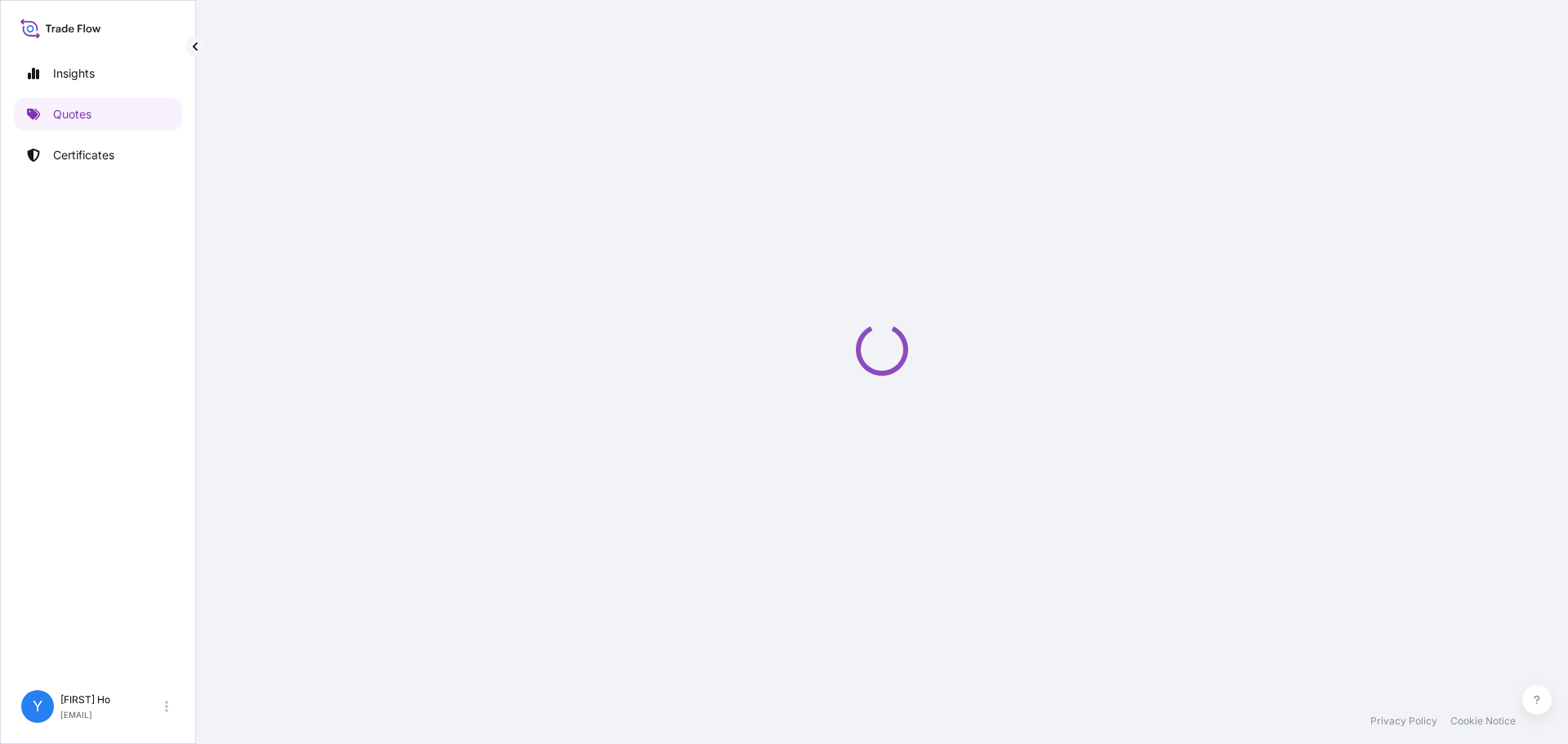 select on "Sea" 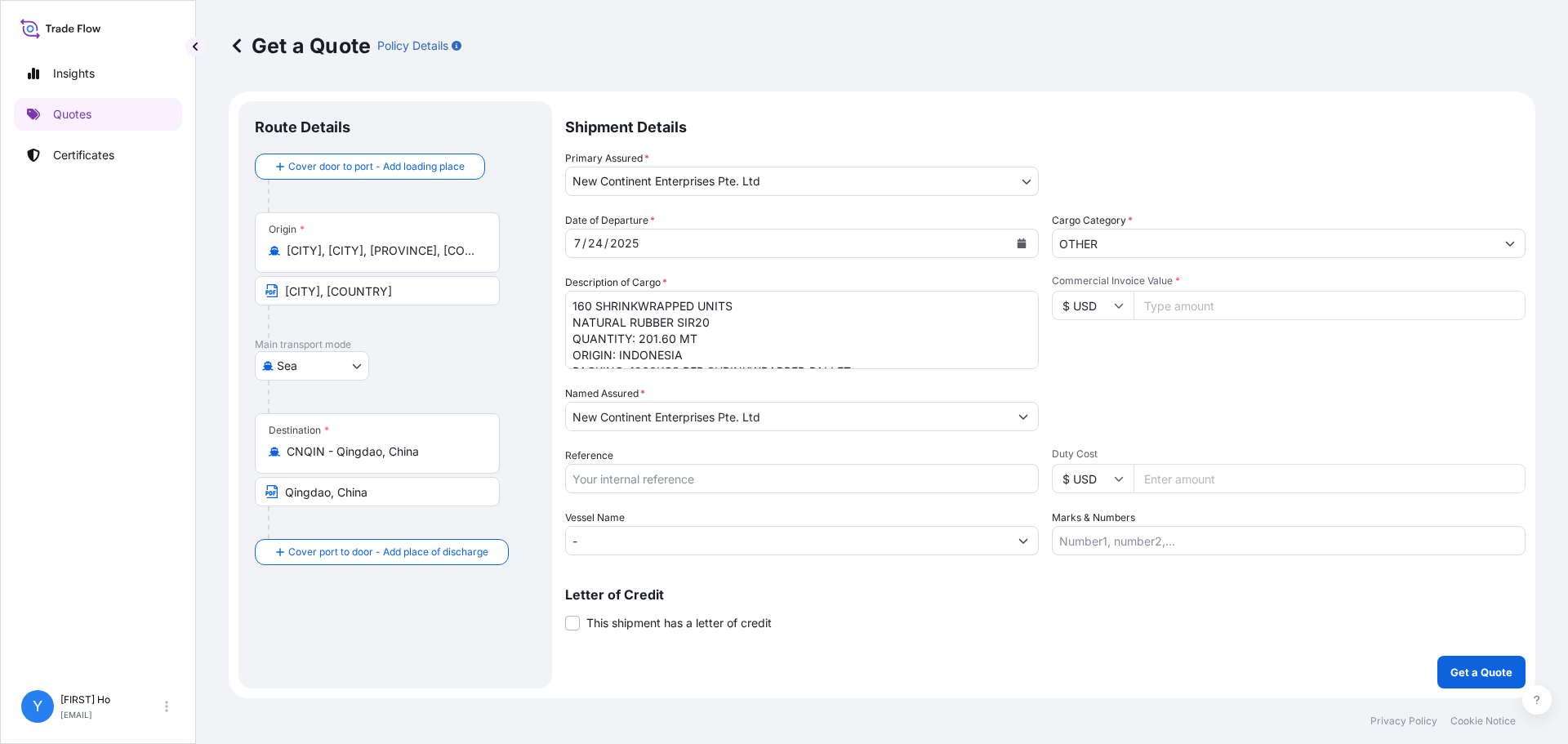 click on "[MONTH] / [DAY] / [YEAR]" at bounding box center (787, 243) 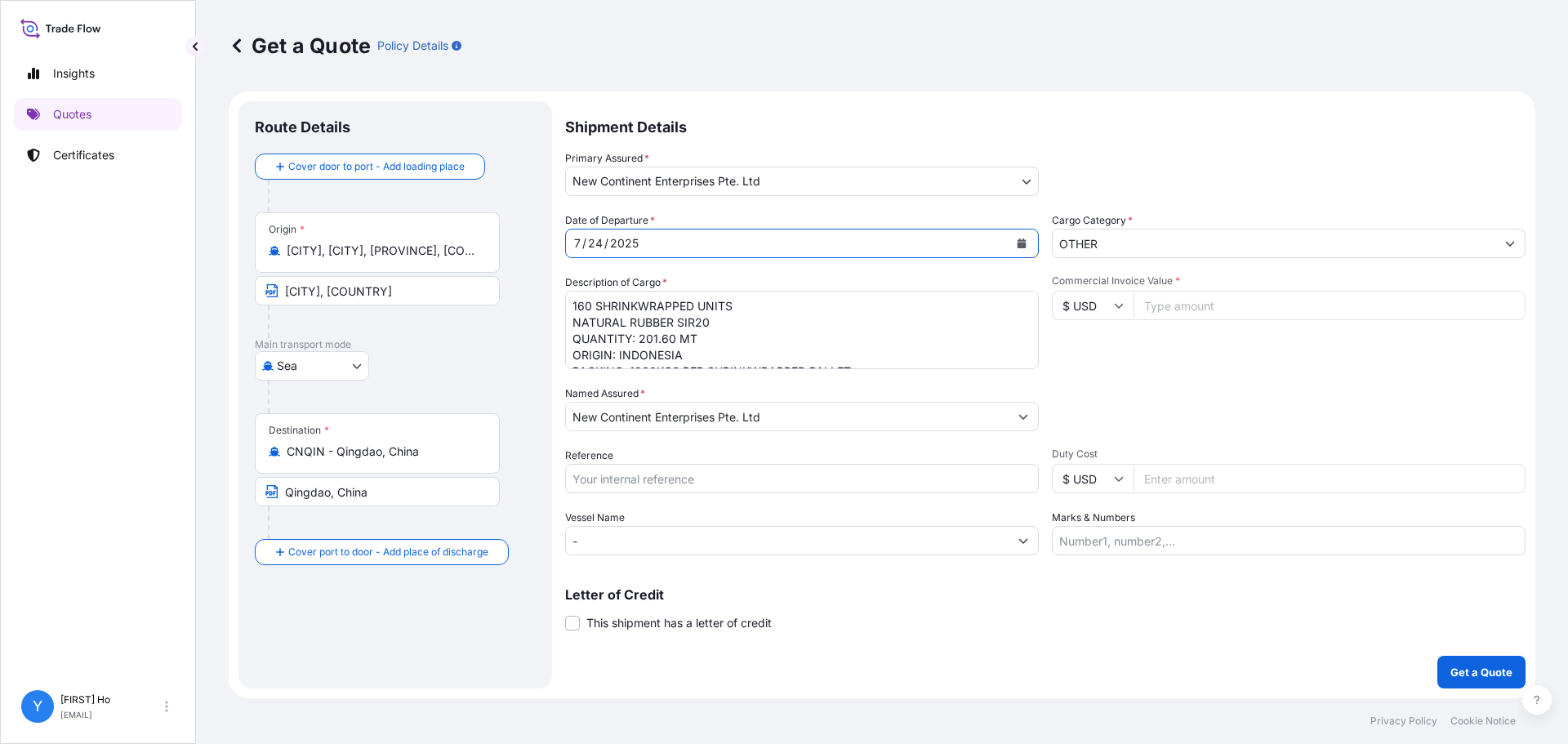 click 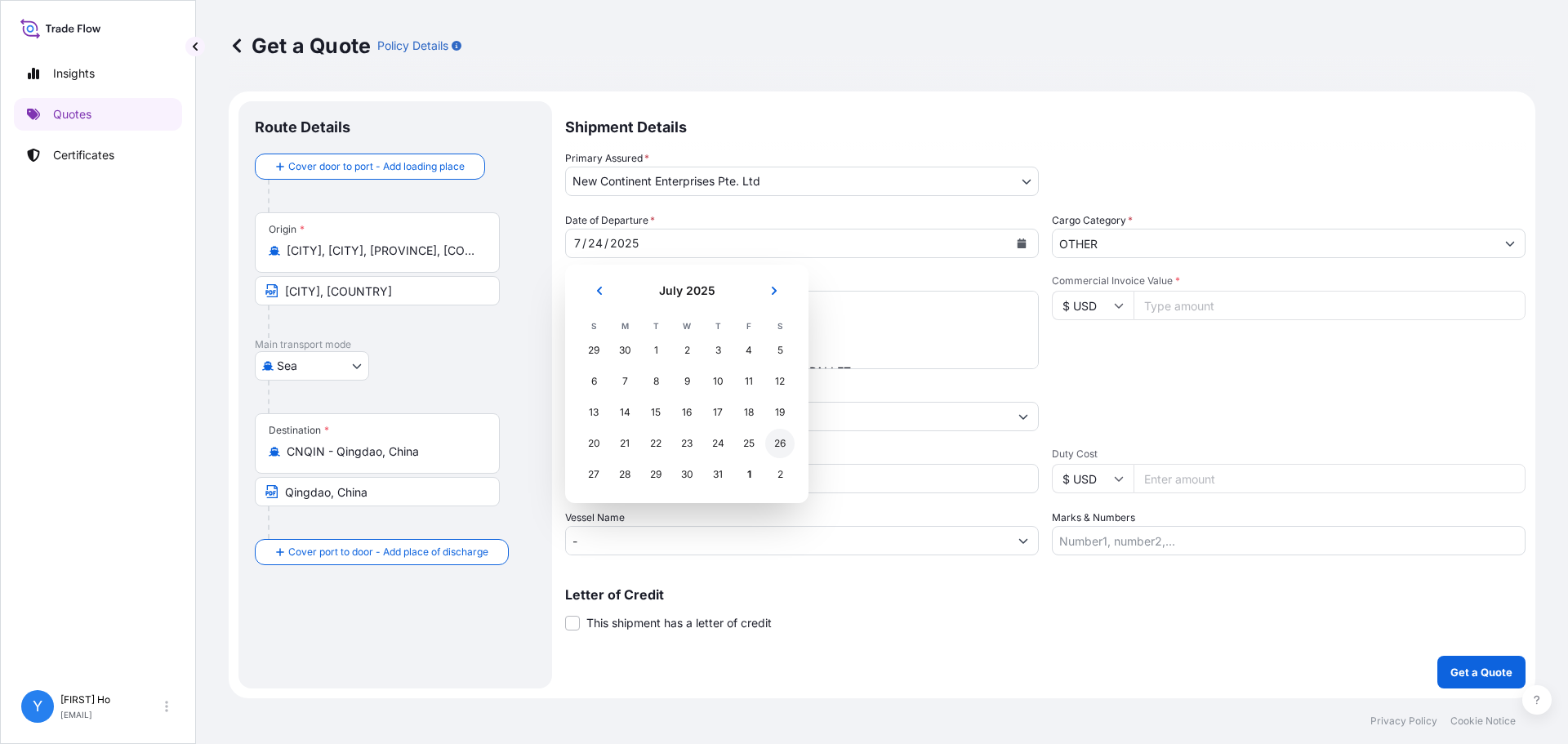 click on "26" at bounding box center (780, 443) 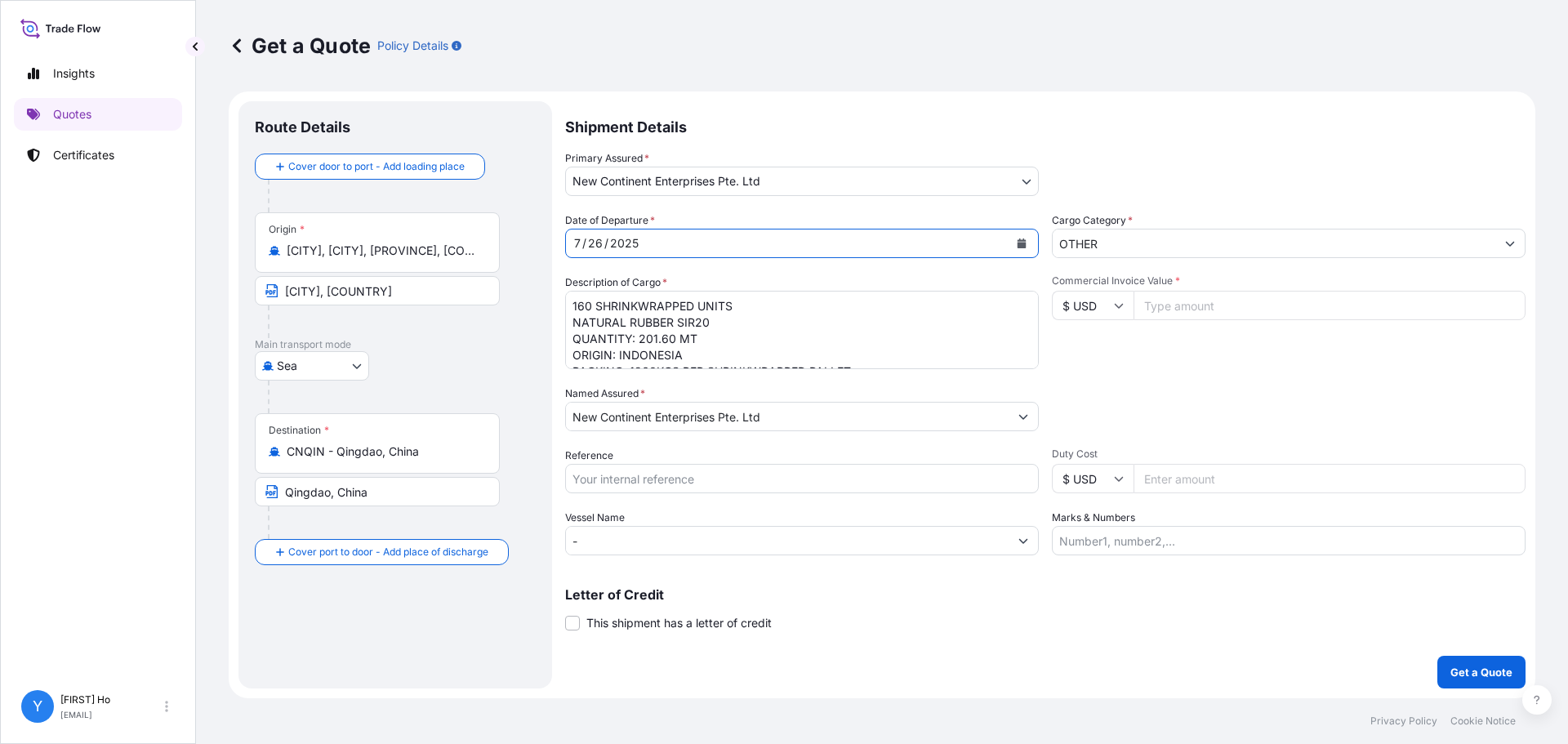 click on "160 SHRINKWRAPPED UNITS
NATURAL RUBBER SIR20
QUANTITY: 201.60 MT
ORIGIN: INDONESIA
PACKING: 1260KGS PER SHRINKWRAPPED PALLET
BL NO. PLMCB[NUMBER]
VESSEL: ATI BHUM V.[NUMBER]NE" at bounding box center [802, 330] 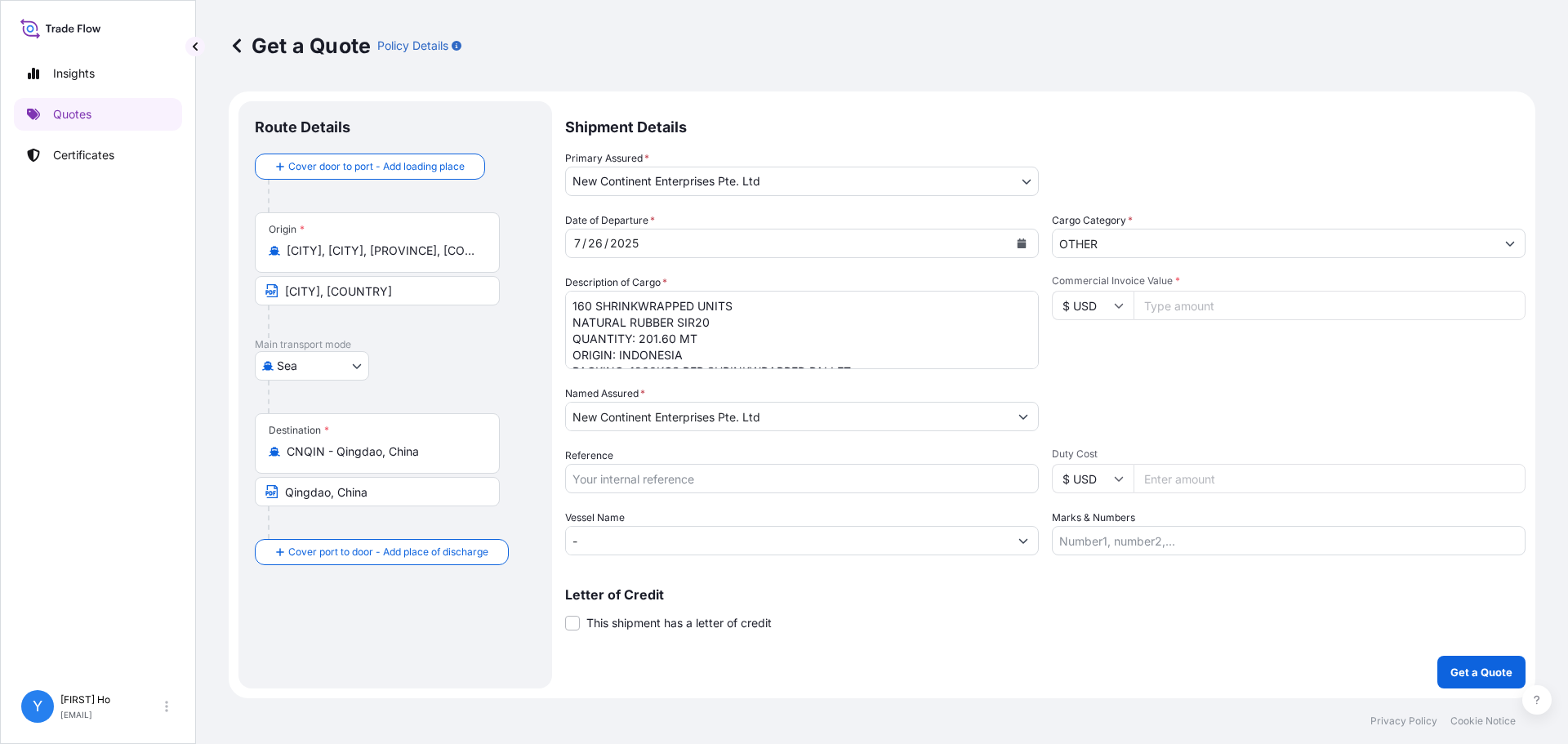 click on "160 SHRINKWRAPPED UNITS
NATURAL RUBBER SIR20
QUANTITY: 201.60 MT
ORIGIN: INDONESIA
PACKING: 1260KGS PER SHRINKWRAPPED PALLET
BL NO. PLMCB[NUMBER]
VESSEL: ATI BHUM V.[NUMBER]NE" at bounding box center (802, 330) 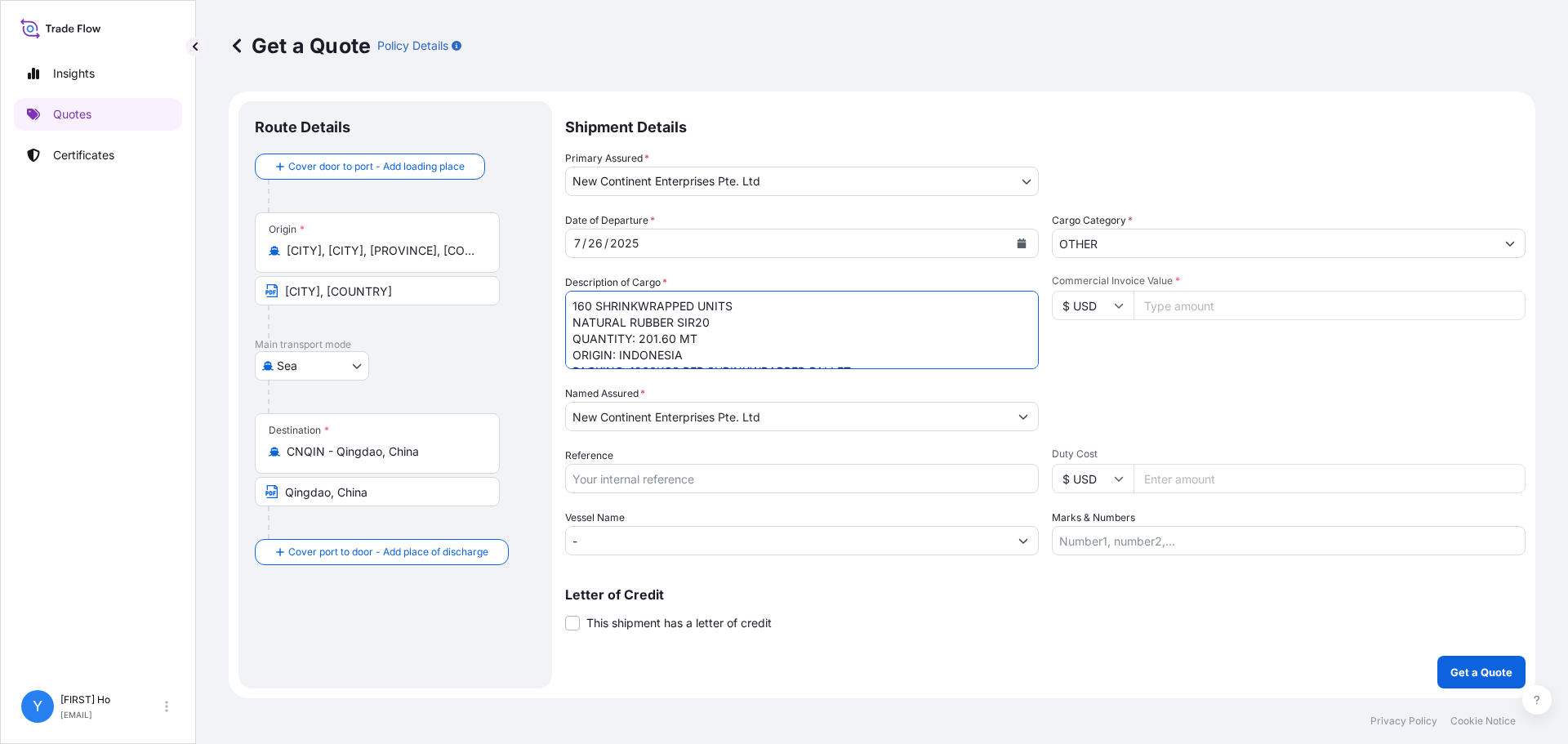 scroll, scrollTop: 82, scrollLeft: 0, axis: vertical 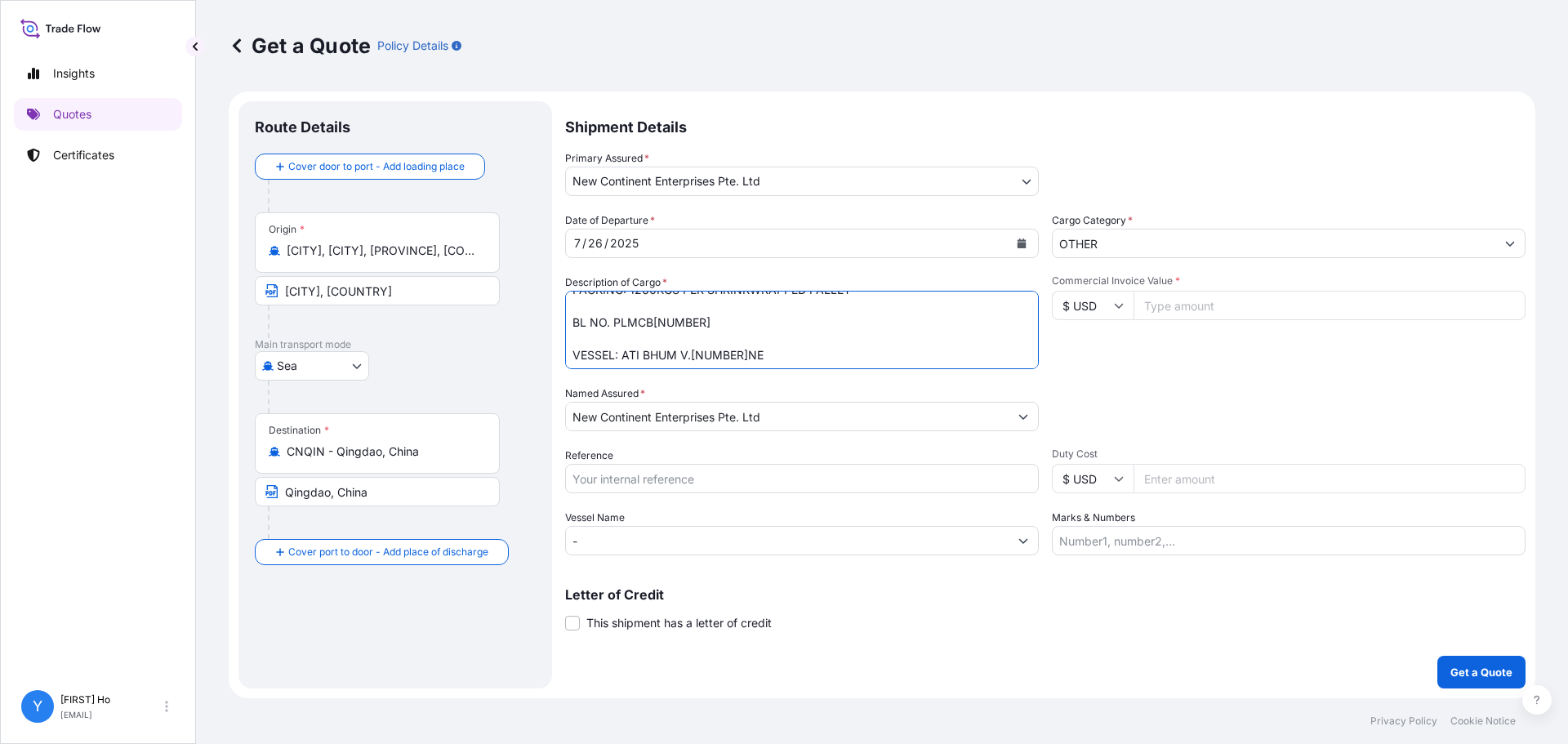 click on "160 SHRINKWRAPPED UNITS
NATURAL RUBBER SIR20
QUANTITY: 201.60 MT
ORIGIN: INDONESIA
PACKING: 1260KGS PER SHRINKWRAPPED PALLET
BL NO. PLMCB[NUMBER]
VESSEL: ATI BHUM V.[NUMBER]NE" at bounding box center [802, 330] 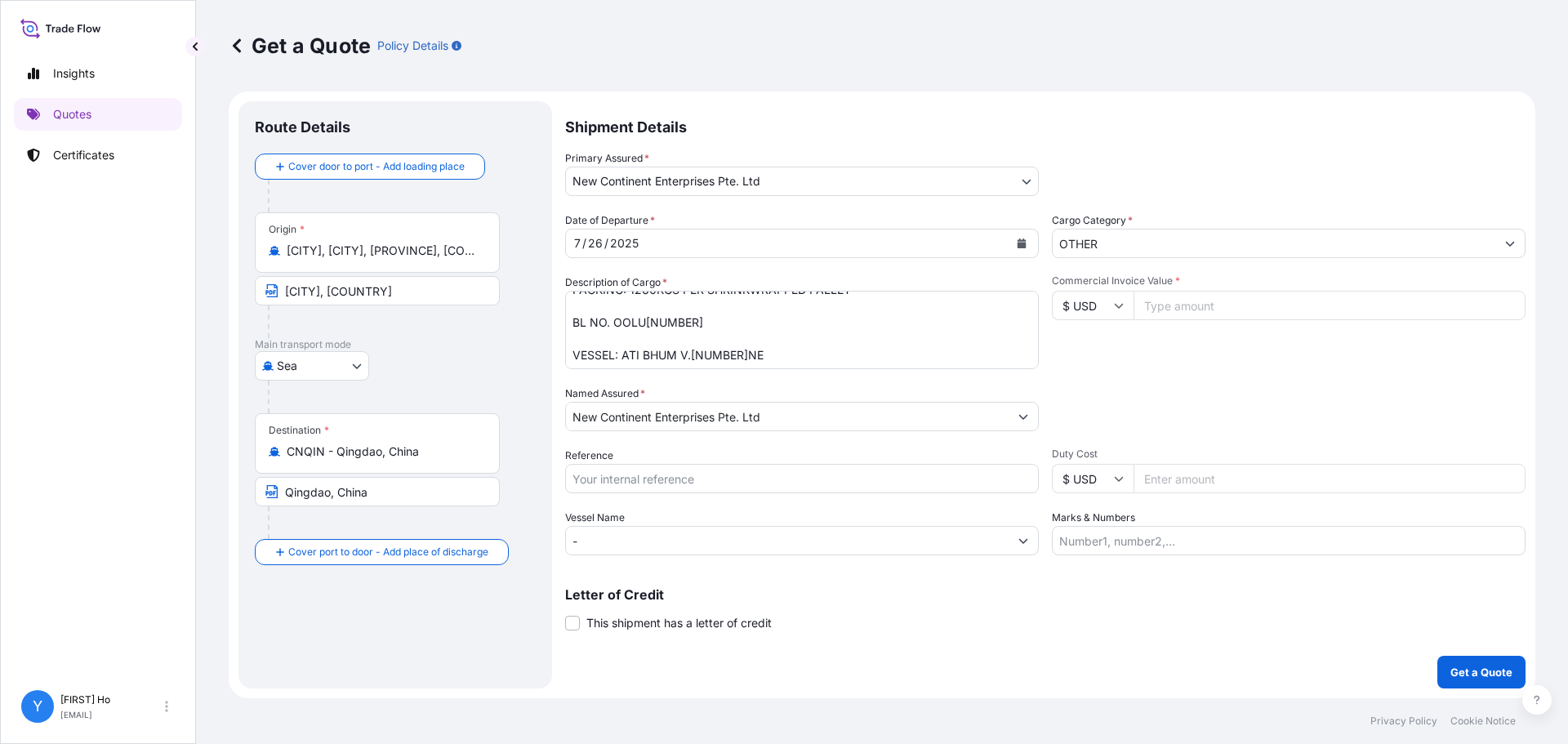 click on "160 SHRINKWRAPPED UNITS
NATURAL RUBBER SIR20
QUANTITY: 201.60 MT
ORIGIN: INDONESIA
PACKING: 1260KGS PER SHRINKWRAPPED PALLET
BL NO. PLMCB[NUMBER]
VESSEL: ATI BHUM V.[NUMBER]NE" at bounding box center [802, 330] 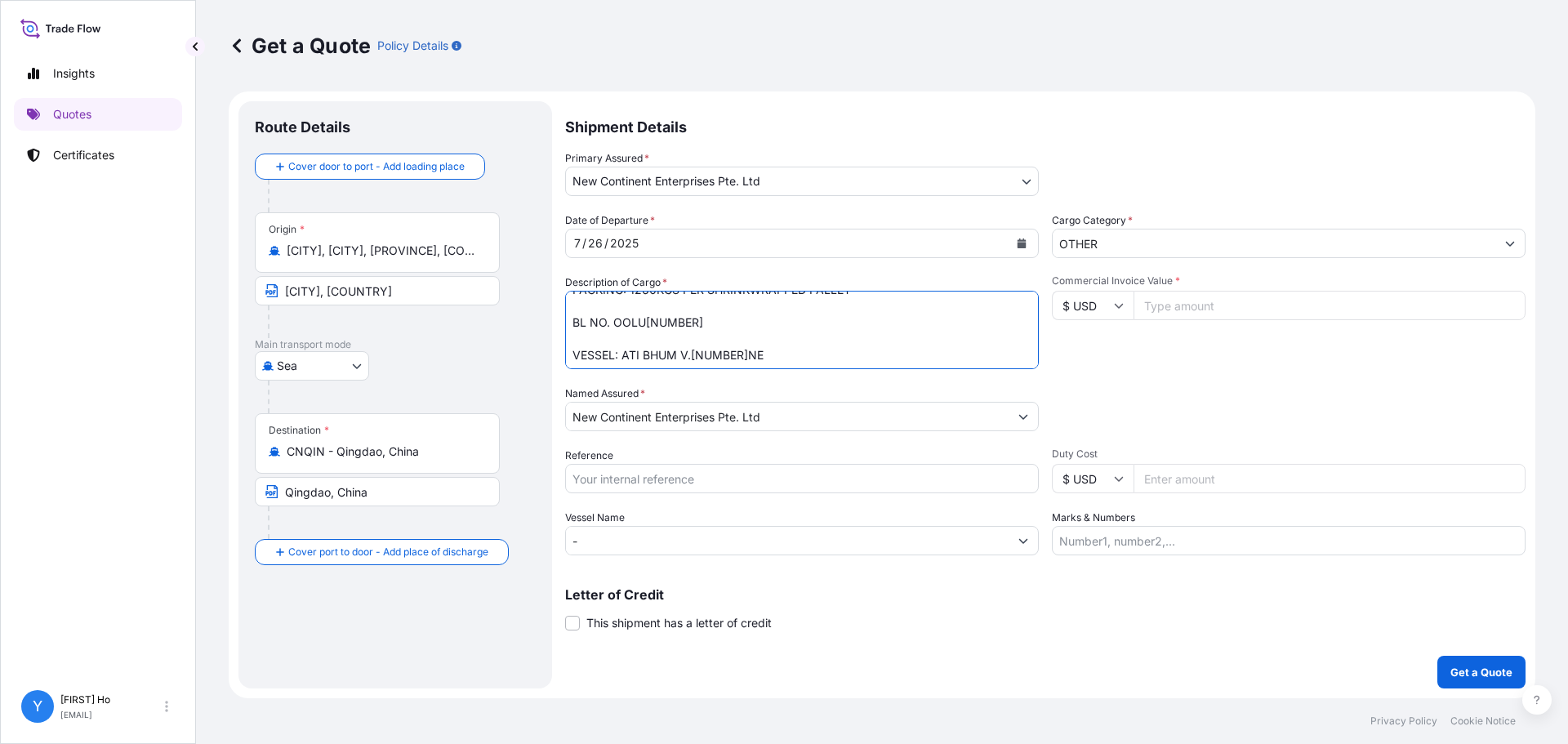scroll, scrollTop: 83, scrollLeft: 0, axis: vertical 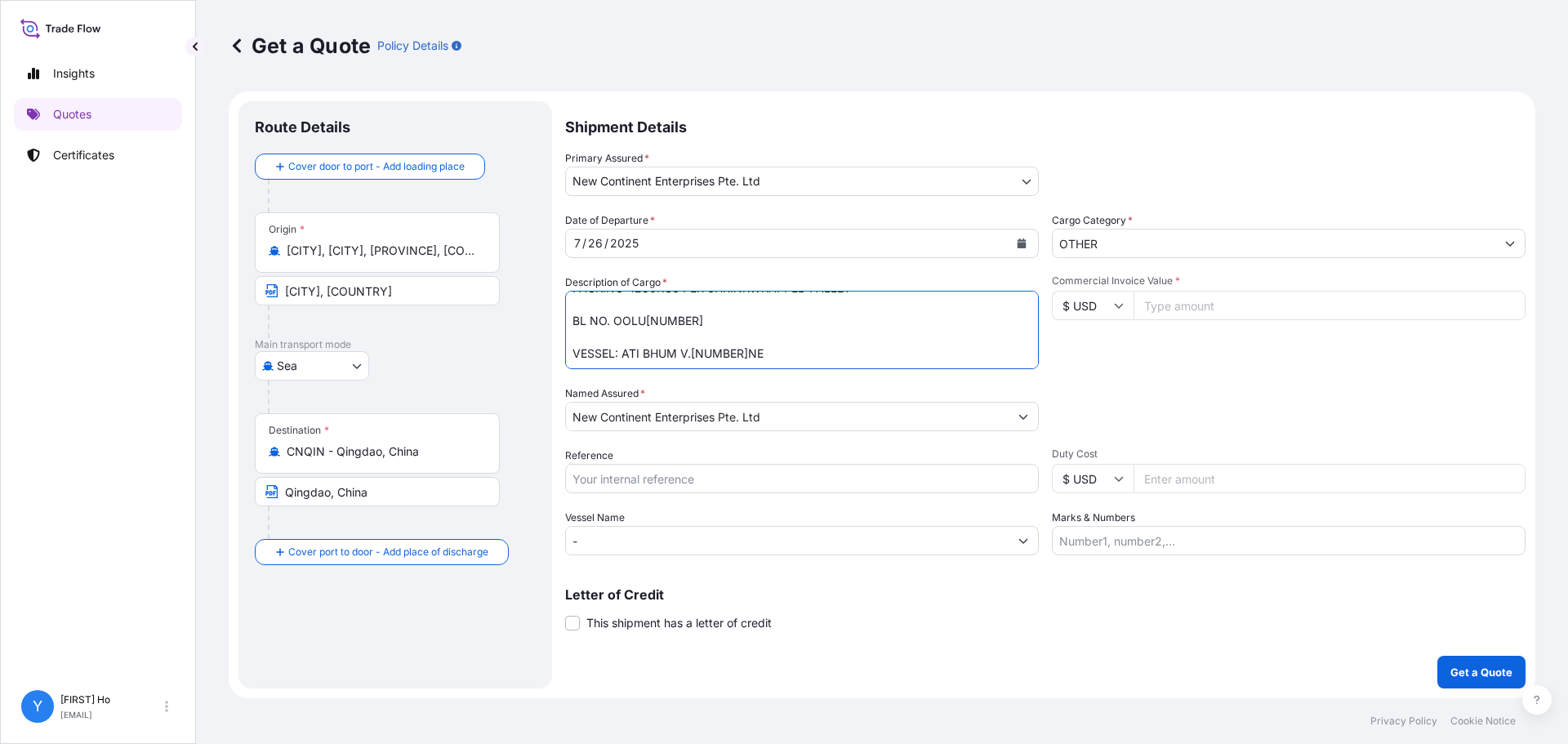 drag, startPoint x: 733, startPoint y: 354, endPoint x: 620, endPoint y: 355, distance: 113.0044 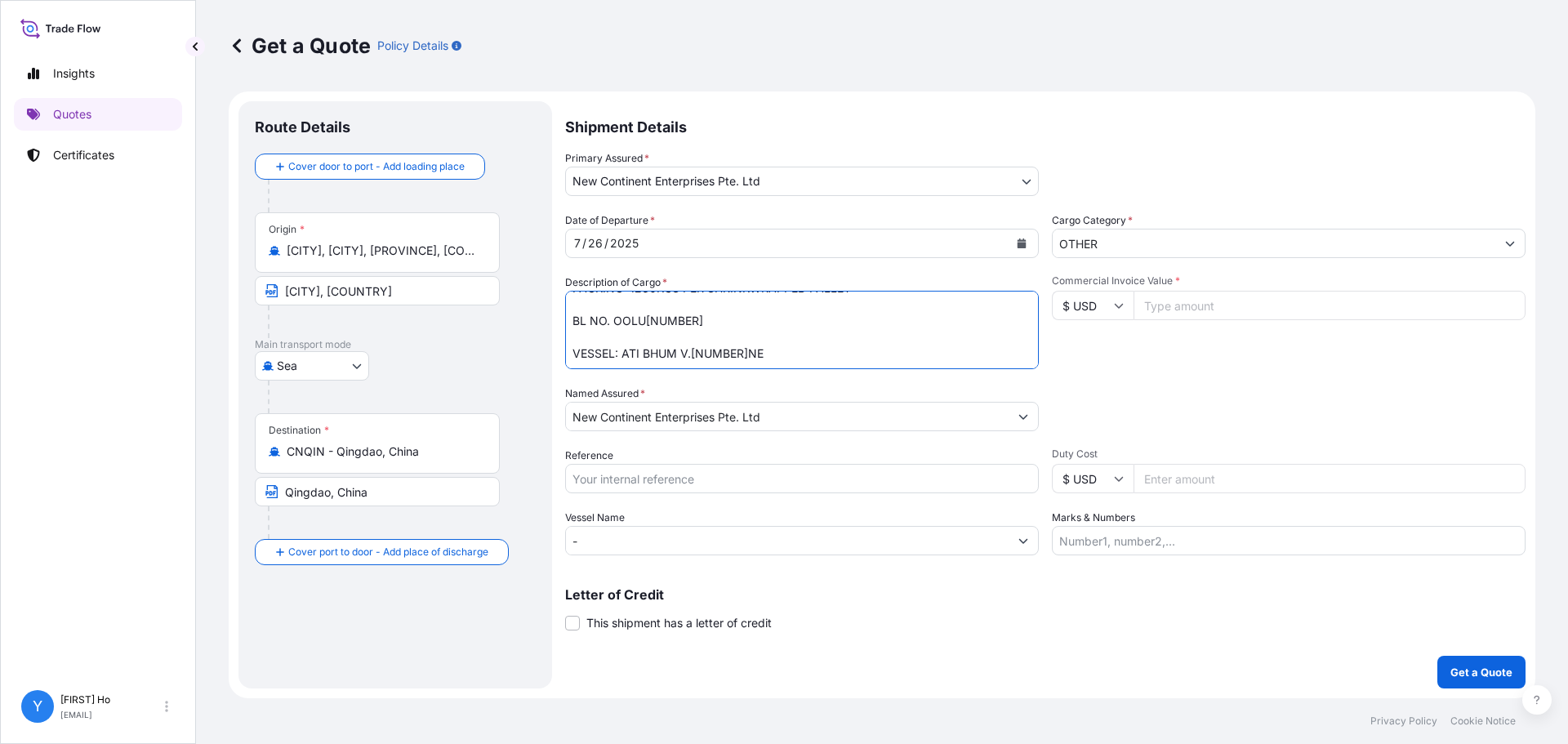 click on "160 SHRINKWRAPPED UNITS
NATURAL RUBBER SIR20
QUANTITY: 201.60 MT
ORIGIN: INDONESIA
PACKING: 1260KGS PER SHRINKWRAPPED PALLET
BL NO. PLMCB[NUMBER]
VESSEL: ATI BHUM V.[NUMBER]NE" at bounding box center [802, 330] 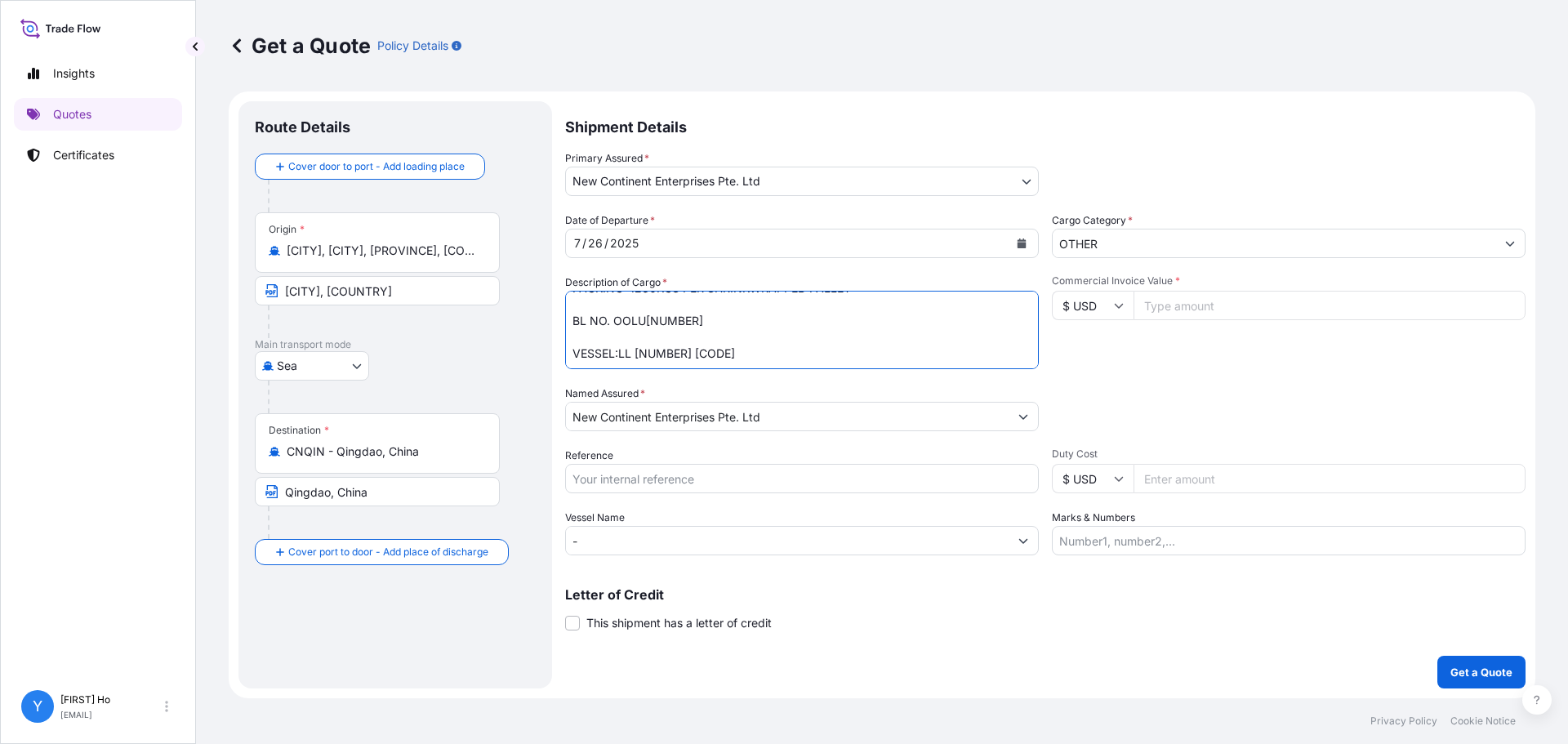 click on "160 SHRINKWRAPPED UNITS
NATURAL RUBBER SIR20
QUANTITY: 201.60 MT
ORIGIN: INDONESIA
PACKING: 1260KGS PER SHRINKWRAPPED PALLET
BL NO. PLMCB[NUMBER]
VESSEL: ATI BHUM V.[NUMBER]NE" at bounding box center [802, 330] 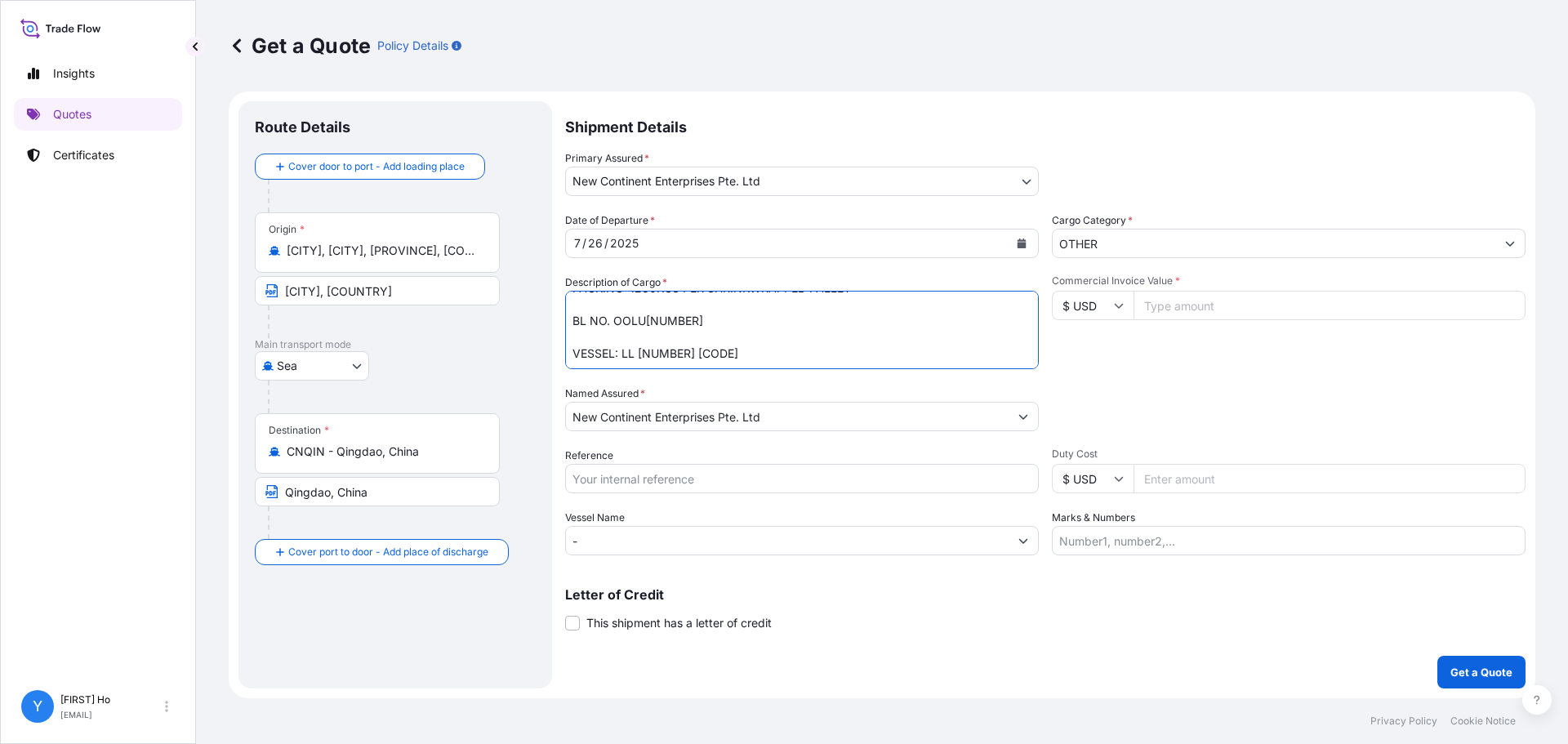 click on "160 SHRINKWRAPPED UNITS
NATURAL RUBBER SIR20
QUANTITY: 201.60 MT
ORIGIN: INDONESIA
PACKING: 1260KGS PER SHRINKWRAPPED PALLET
BL NO. PLMCB[NUMBER]
VESSEL: ATI BHUM V.[NUMBER]NE" at bounding box center (802, 330) 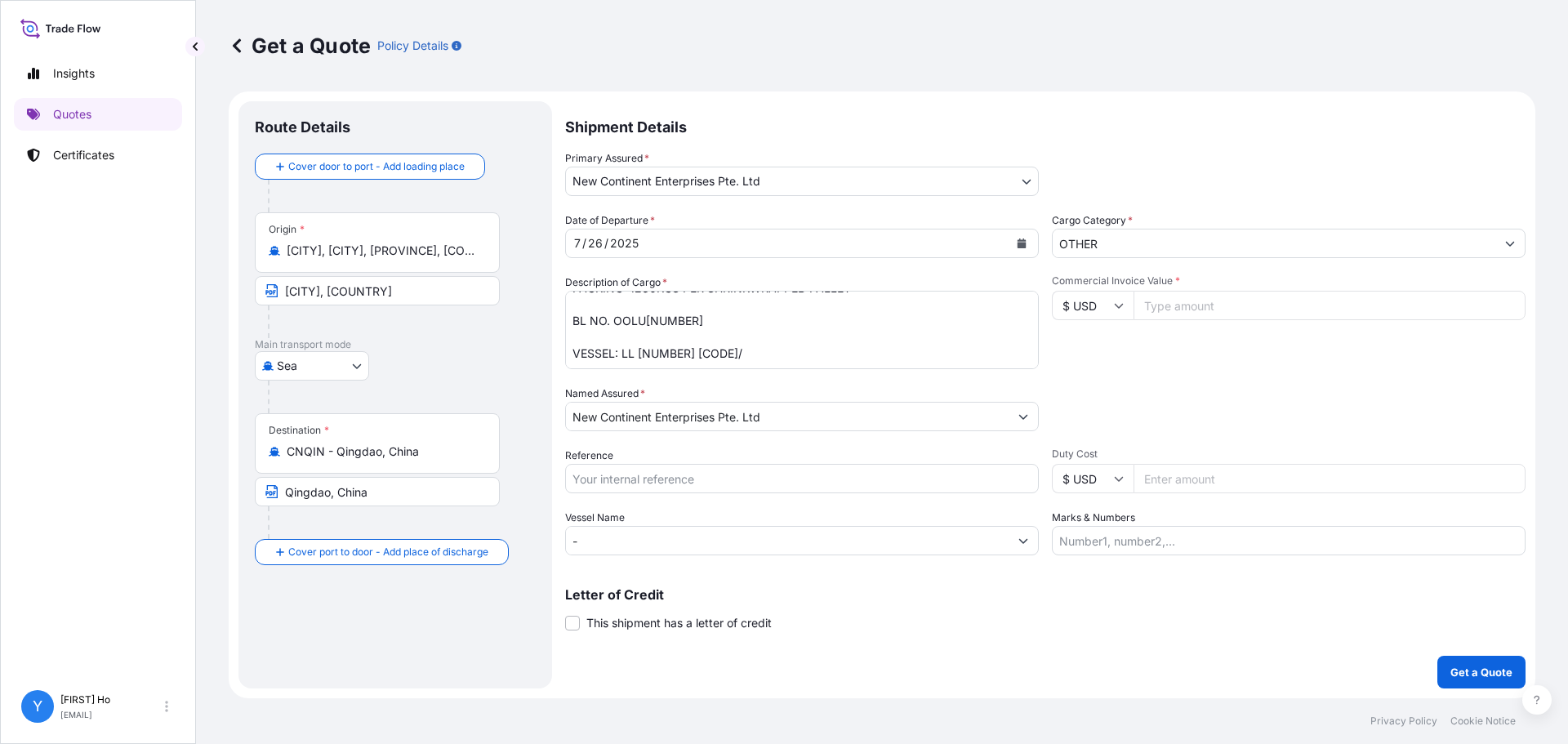 click on "160 SHRINKWRAPPED UNITS
NATURAL RUBBER SIR20
QUANTITY: 201.60 MT
ORIGIN: INDONESIA
PACKING: 1260KGS PER SHRINKWRAPPED PALLET
BL NO. PLMCB[NUMBER]
VESSEL: ATI BHUM V.[NUMBER]NE" at bounding box center [802, 330] 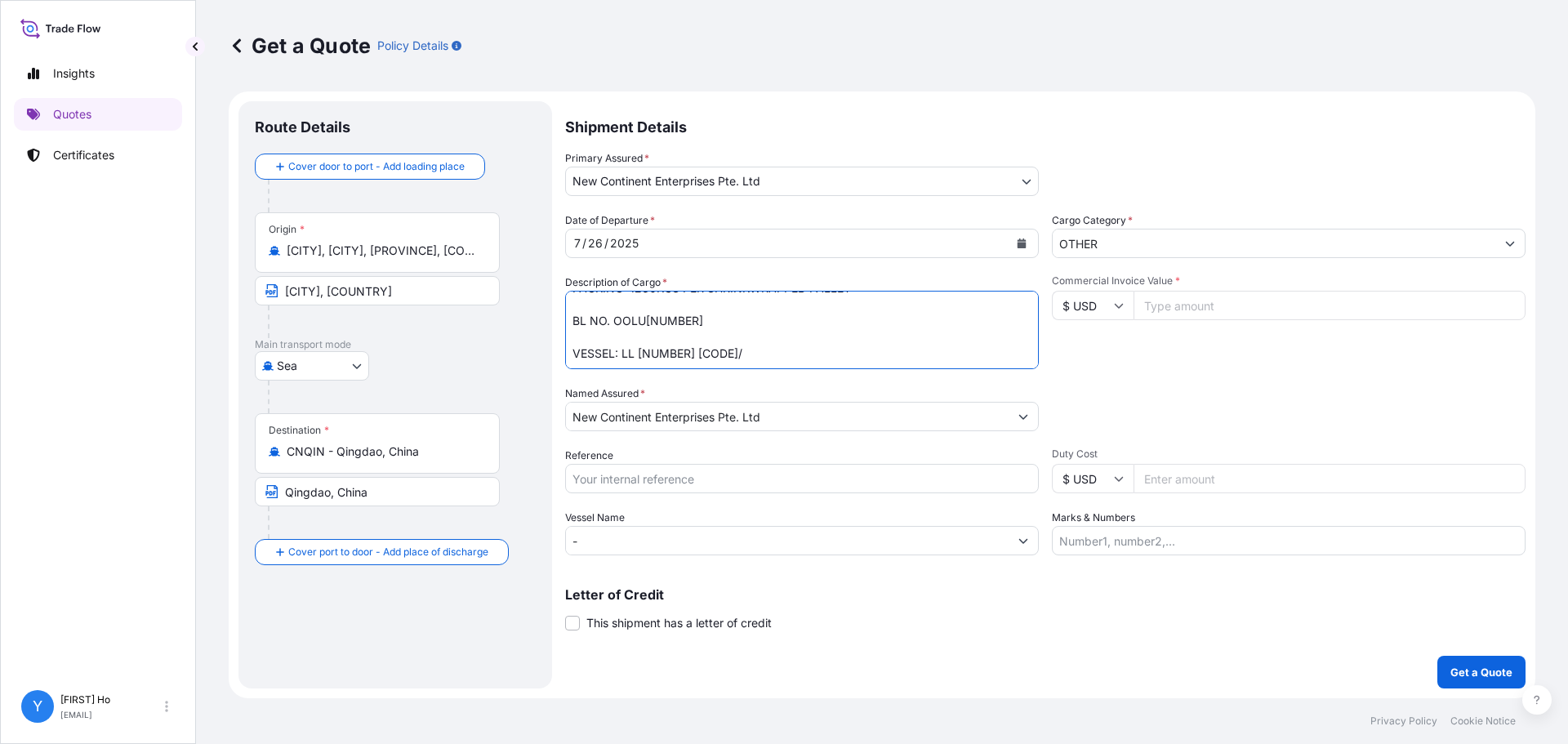 paste on "OOCL ZEEBRUGGE 006E" 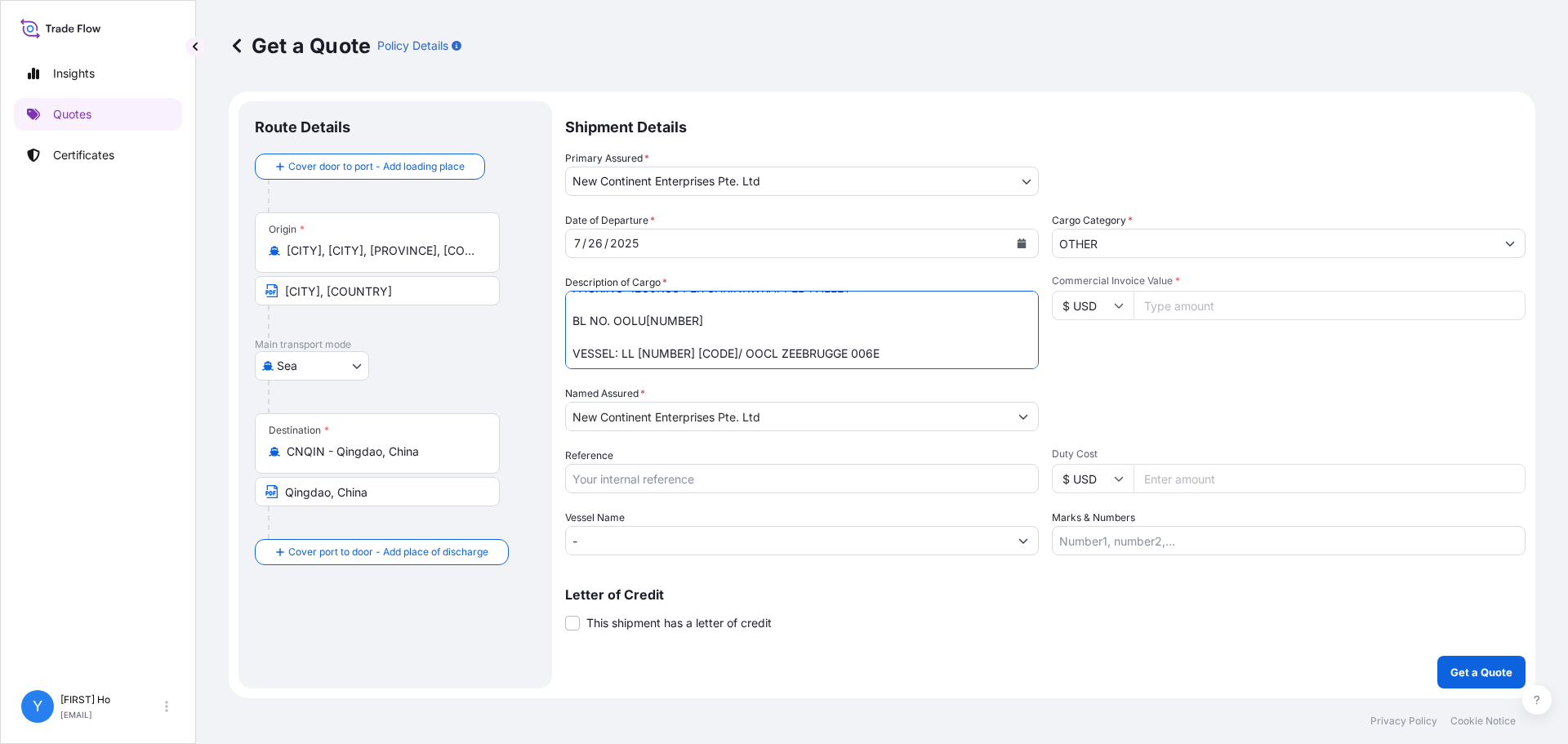 type on "160 SHRINKWRAPPED UNITS
NATURAL RUBBER SIR20
QUANTITY: 201.60 MT
ORIGIN: INDONESIA
PACKING: 1260KGS PER SHRINKWRAPPED PALLET
BL NO. OOLU[NUMBER]
VESSEL: LL [NUMBER] [CODE]/ OOCL ZEEBRUGGE 006E" 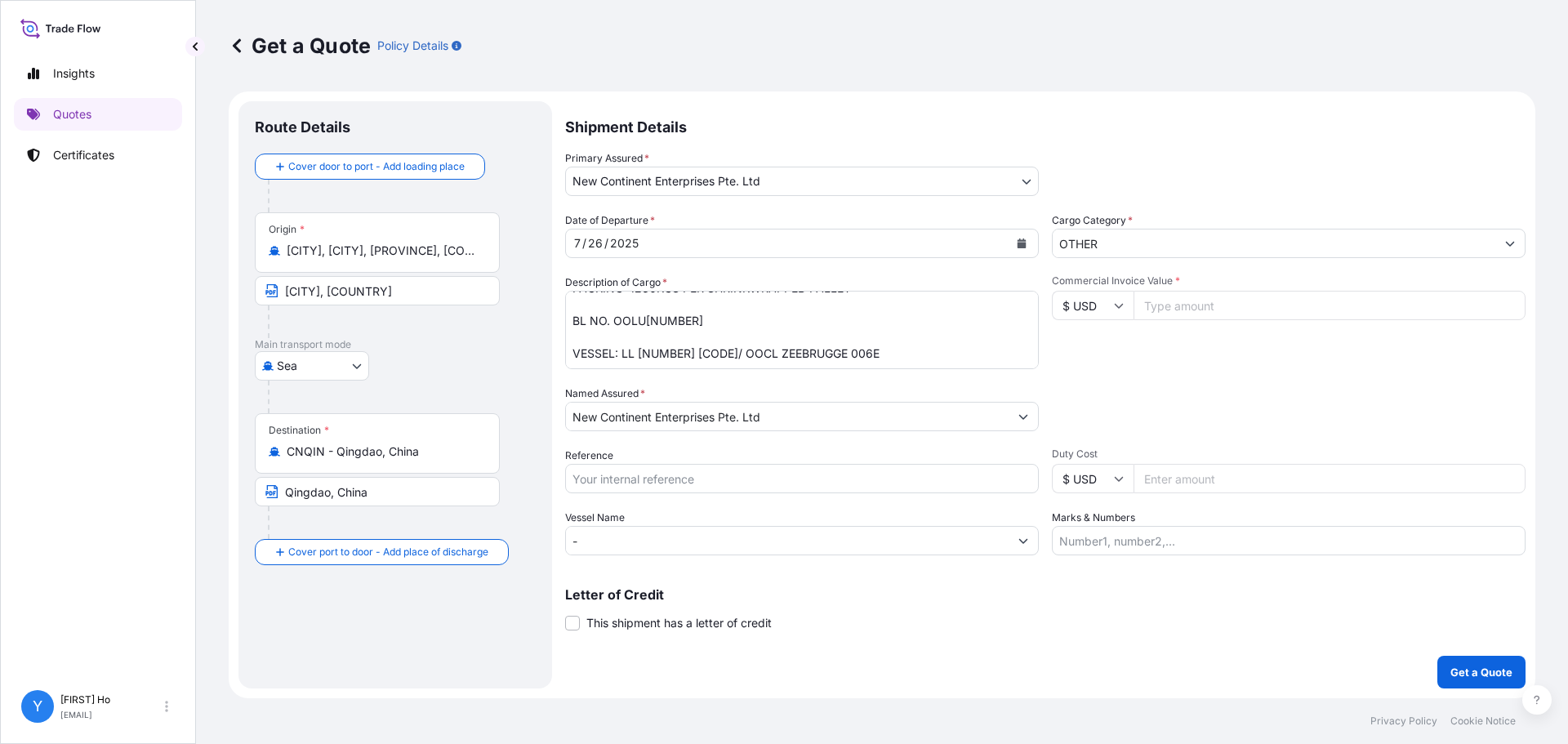 type on "[NUMBER]" 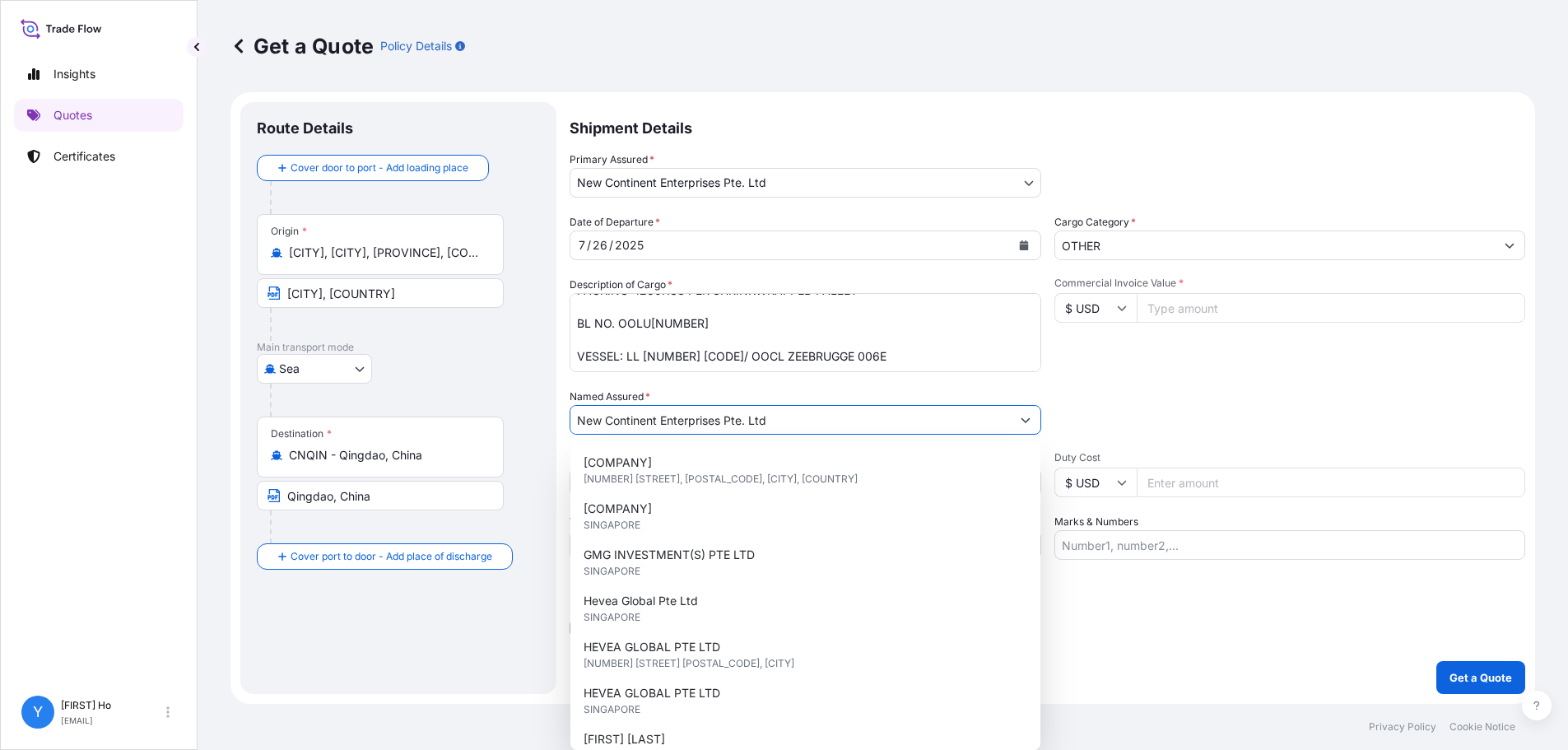 click on "Date of Departure * [DATE] Cargo Category * OTHER Description of Cargo * 160 SHRINKWRAPPED UNITS
NATURAL RUBBER SIR20
QUANTITY: 201.60 MT
ORIGIN: INDONESIA
PACKING: 1260KGS PER SHRINKWRAPPED PALLET
BL NO. PLMCB[NUMBER]
VESSEL: ATI BHUM V.[NUMBER]NE Commercial Invoice Value   * $ USD [NUMBER] Named Assured * [COMPANY] Packing Category Type to search a container mode Please select a primary mode of transportation first. Reference Duty Cost   $ USD Vessel Name - Marks & Numbers" at bounding box center [1047, 387] 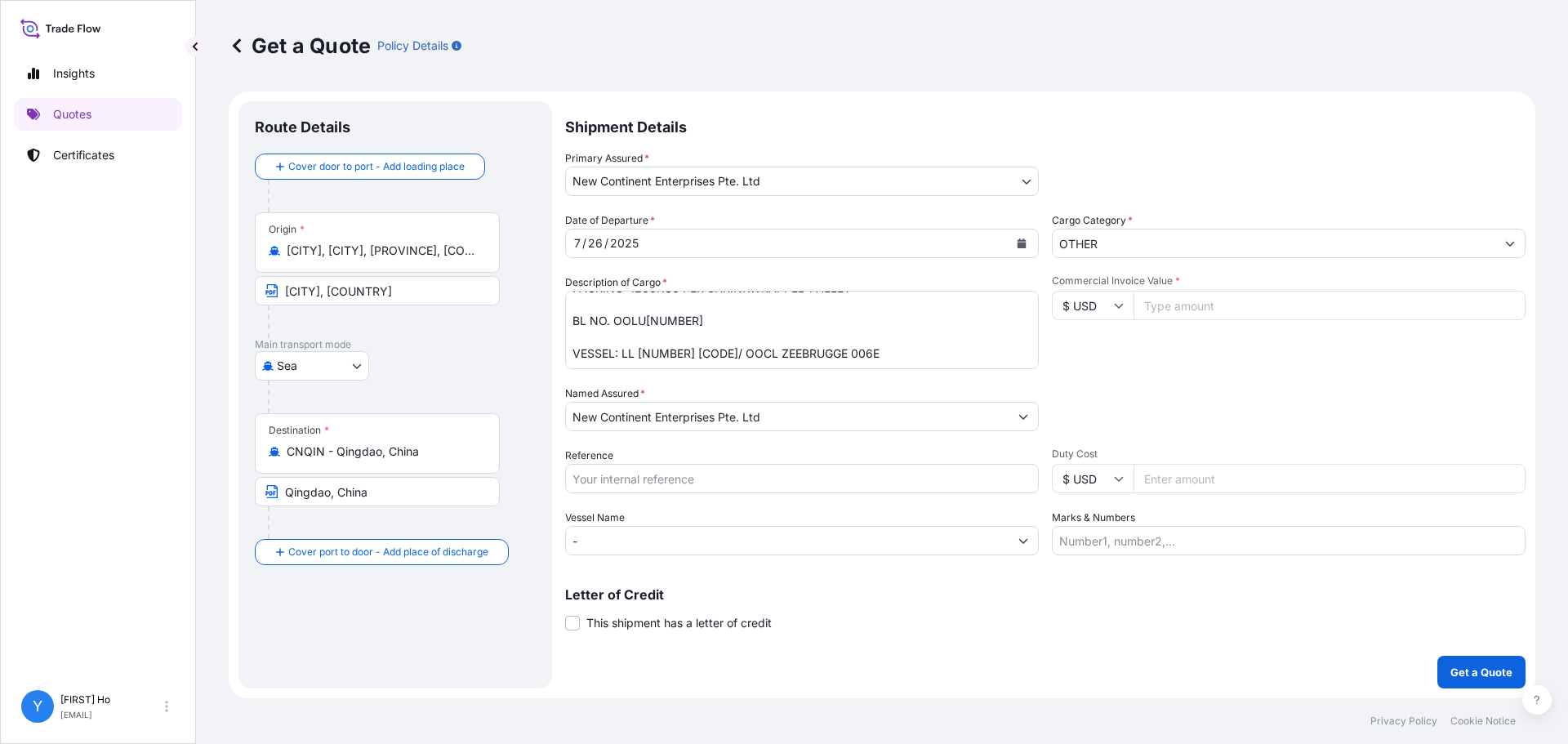 click on "Reference" at bounding box center (802, 479) 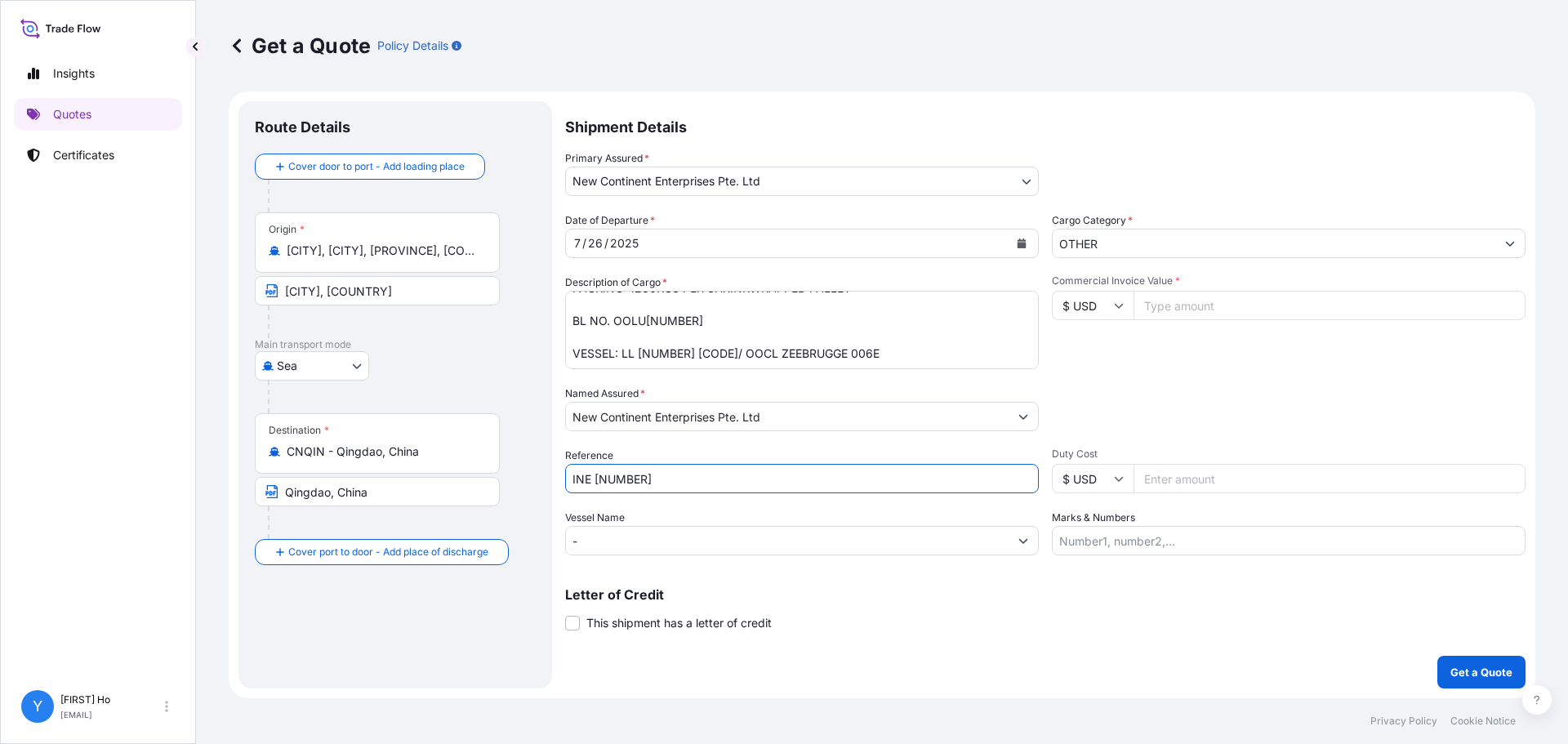 type on "INE [NUMBER]" 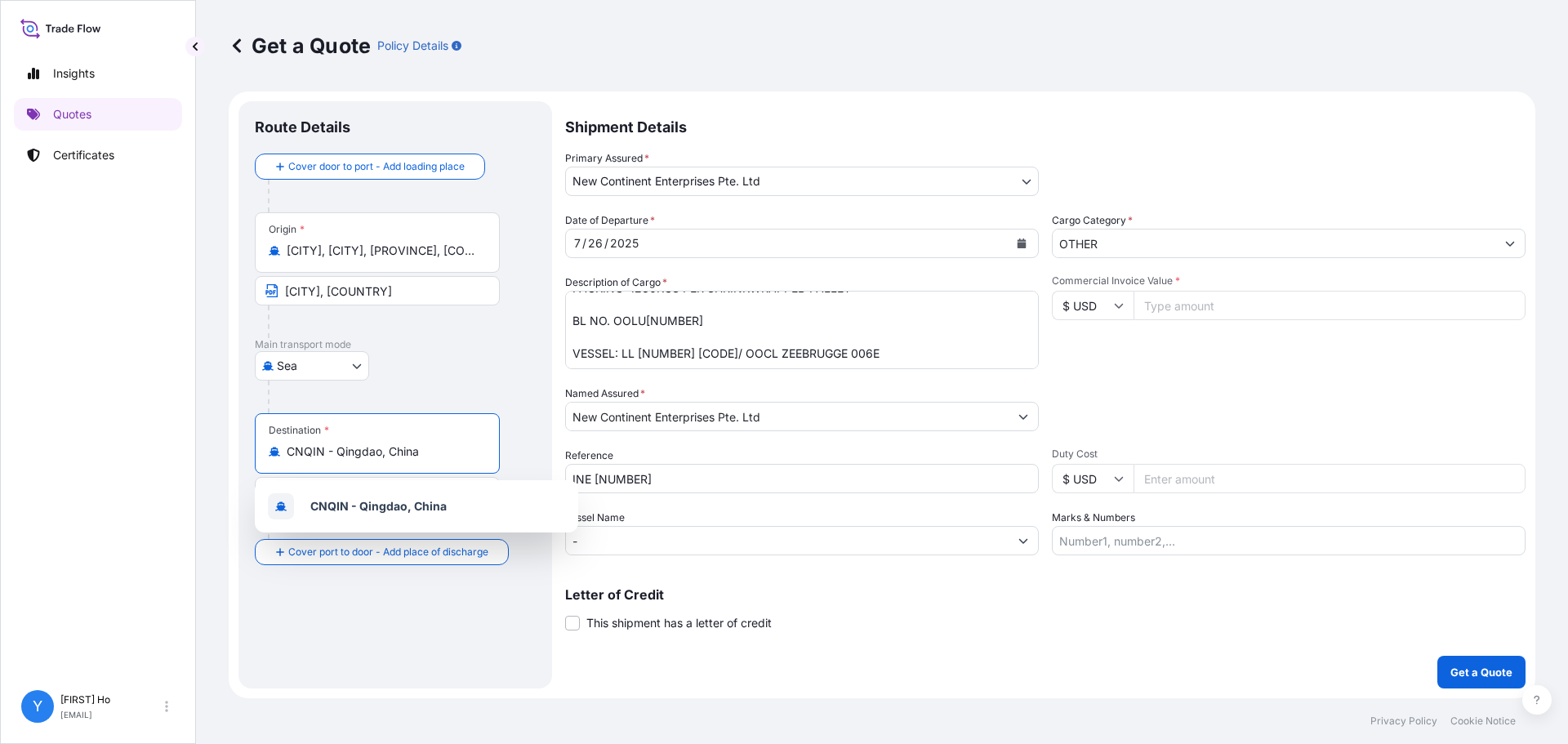 click on "CNQIN - Qingdao, China" at bounding box center (383, 452) 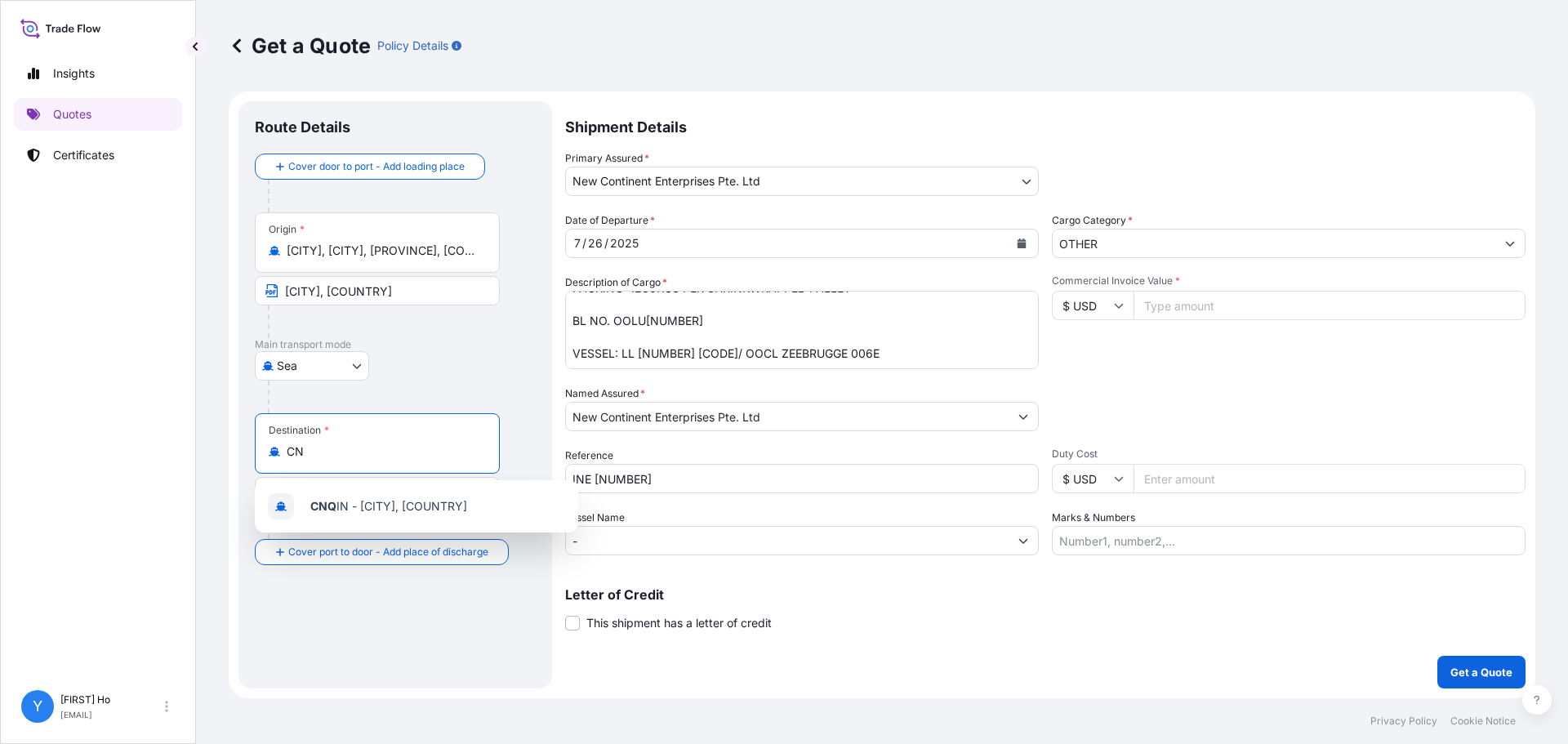 type on "C" 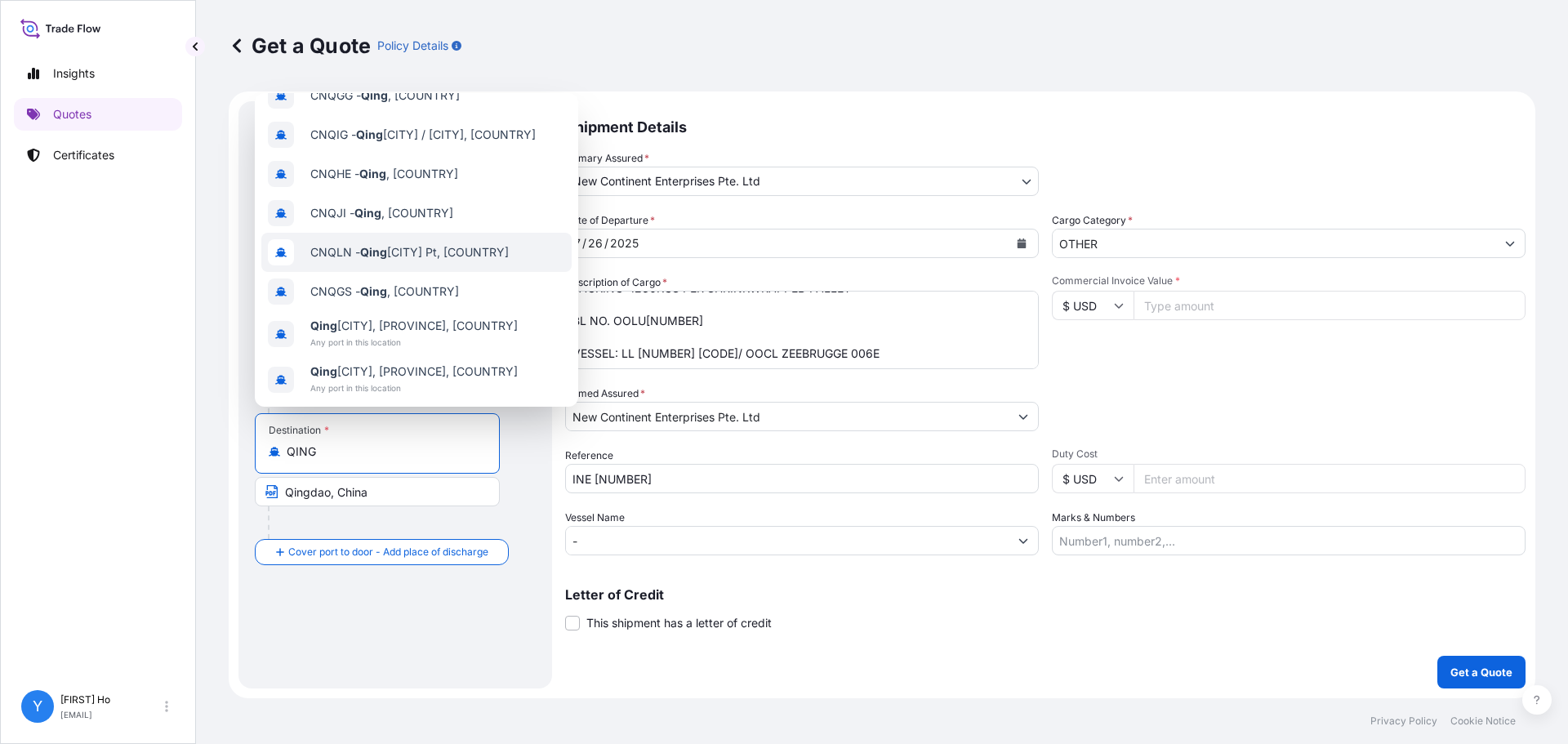 scroll, scrollTop: 105, scrollLeft: 0, axis: vertical 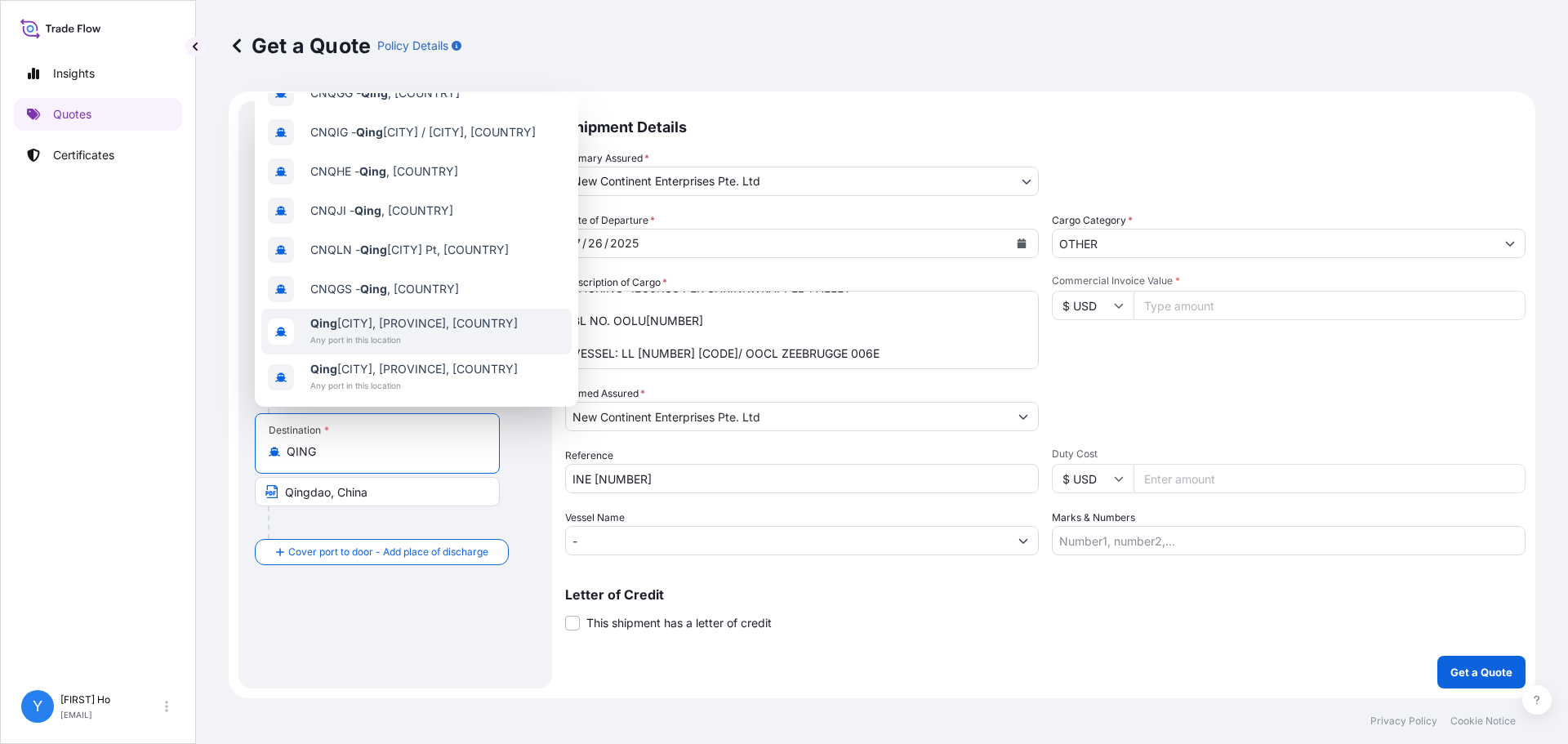 click on "[CITY], [PROVINCE], [COUNTRY] Any port in this location" at bounding box center [416, 332] 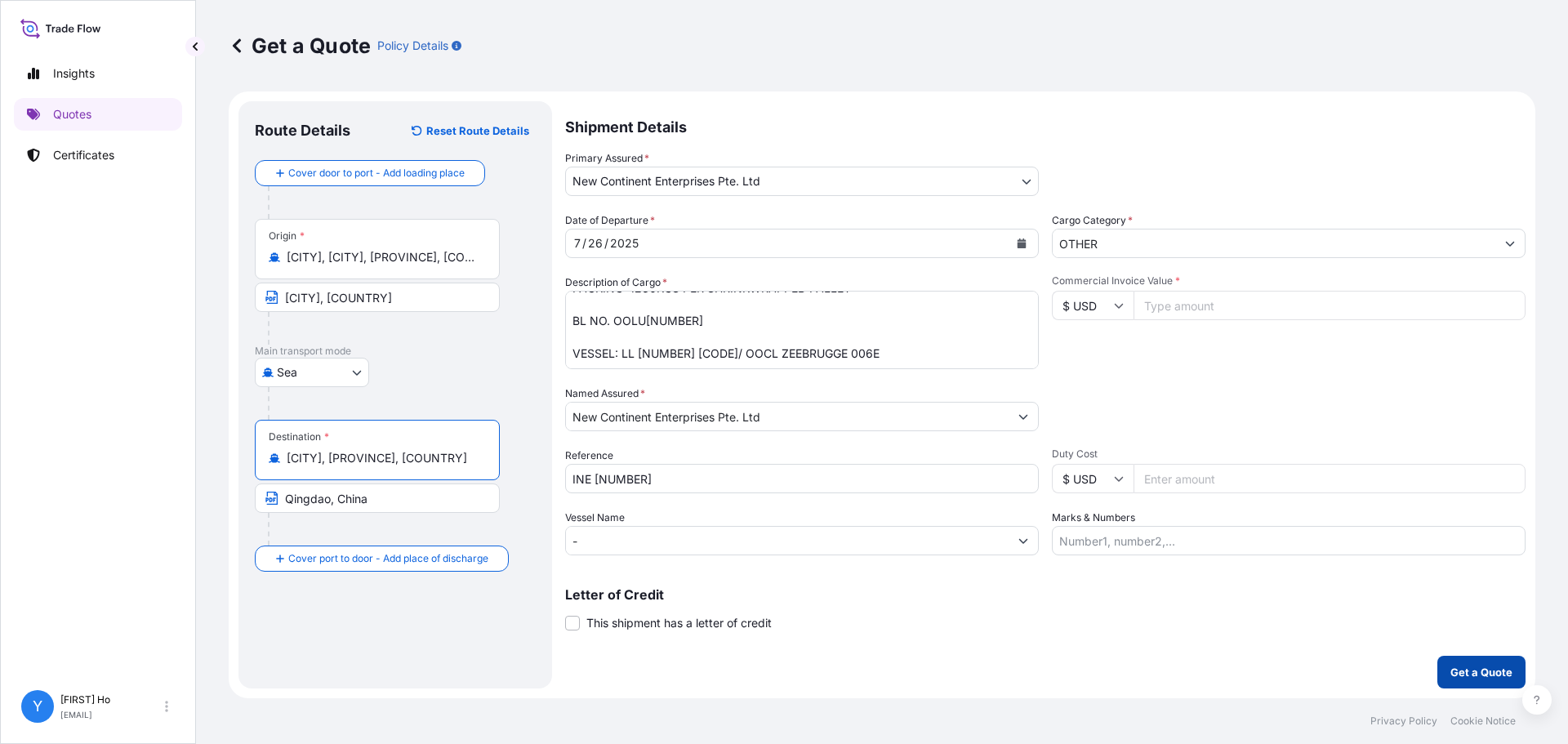type on "[CITY], [PROVINCE], [COUNTRY]" 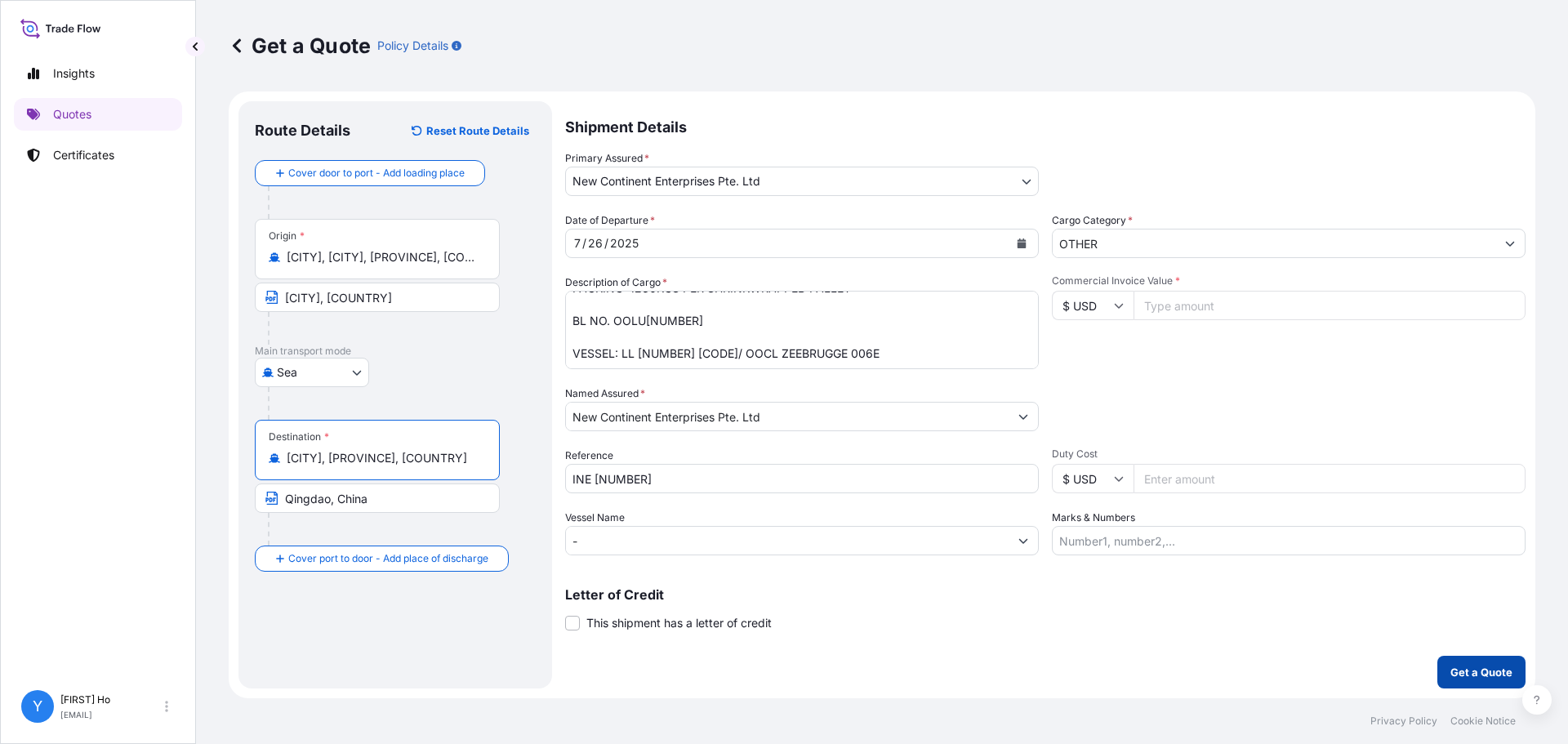 click on "Get a Quote" at bounding box center [1481, 672] 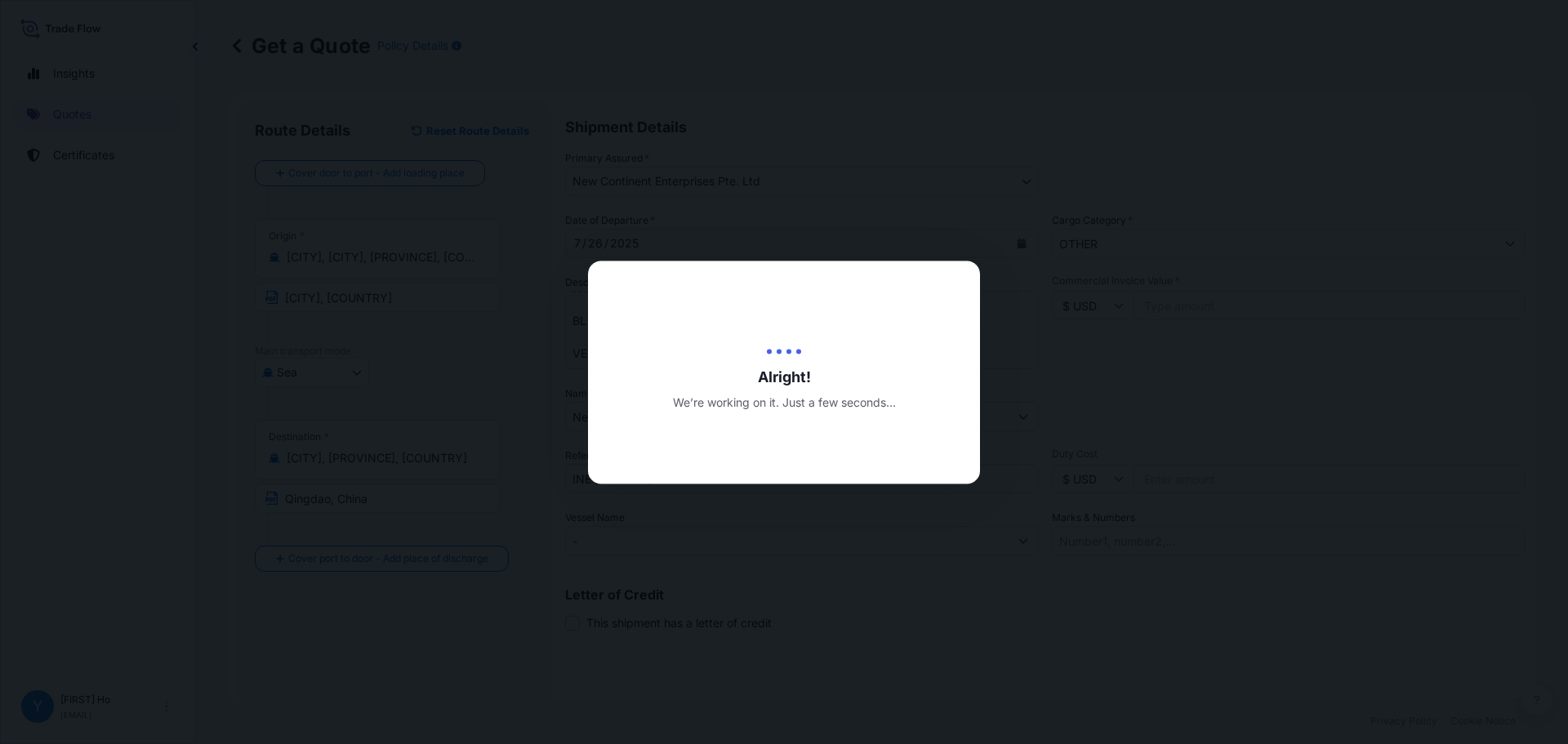 type on "08/01/2025" 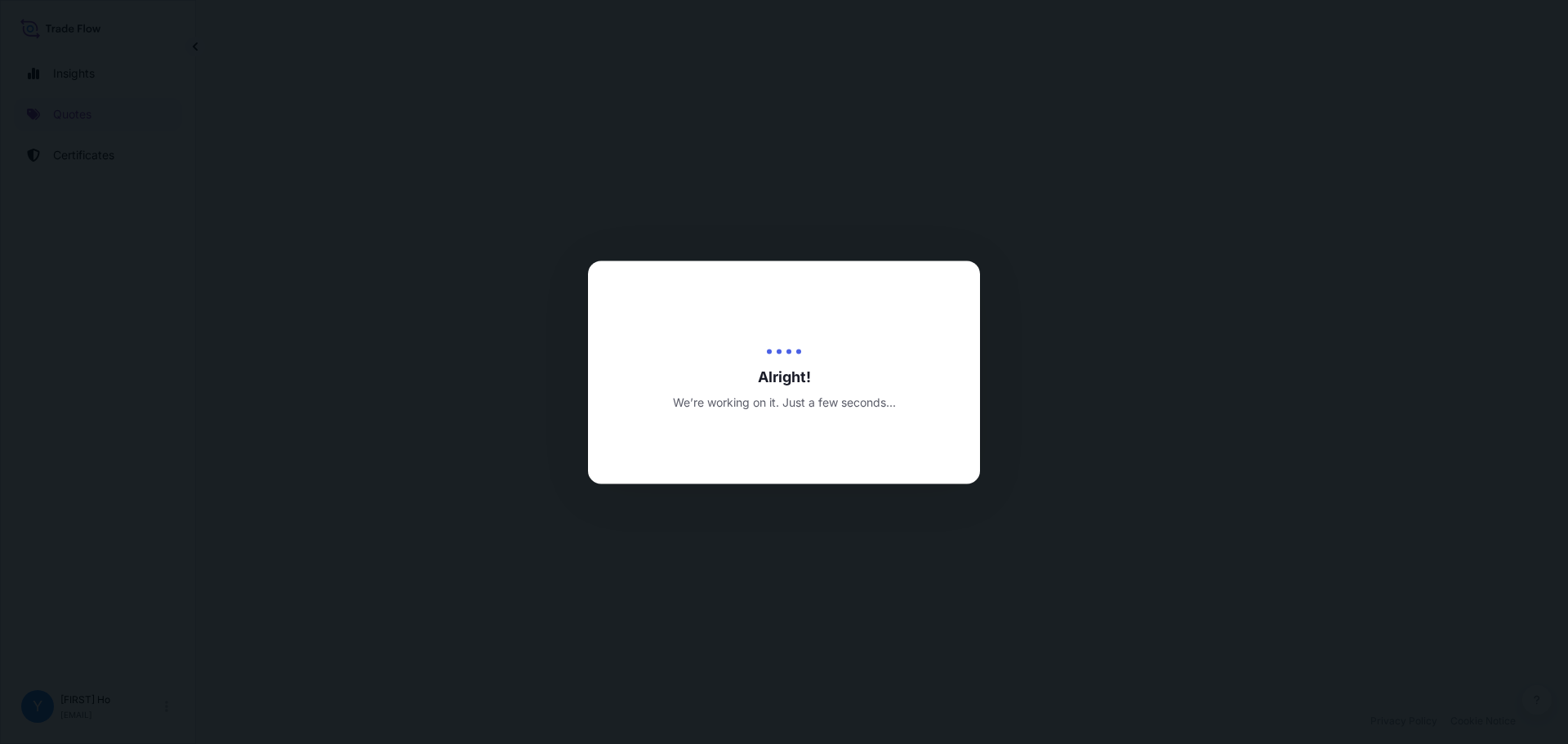 select on "Sea" 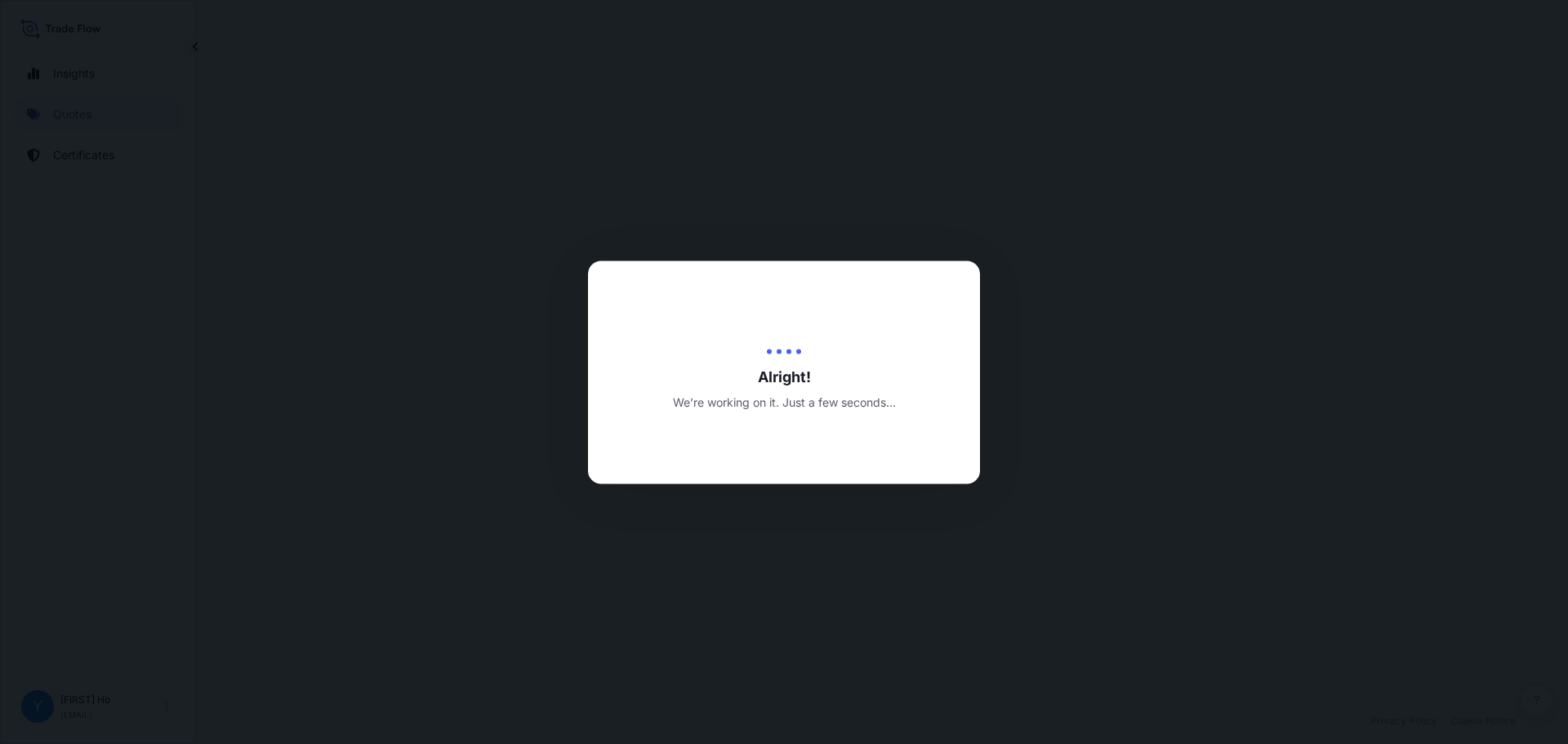 select on "[NUMBER]" 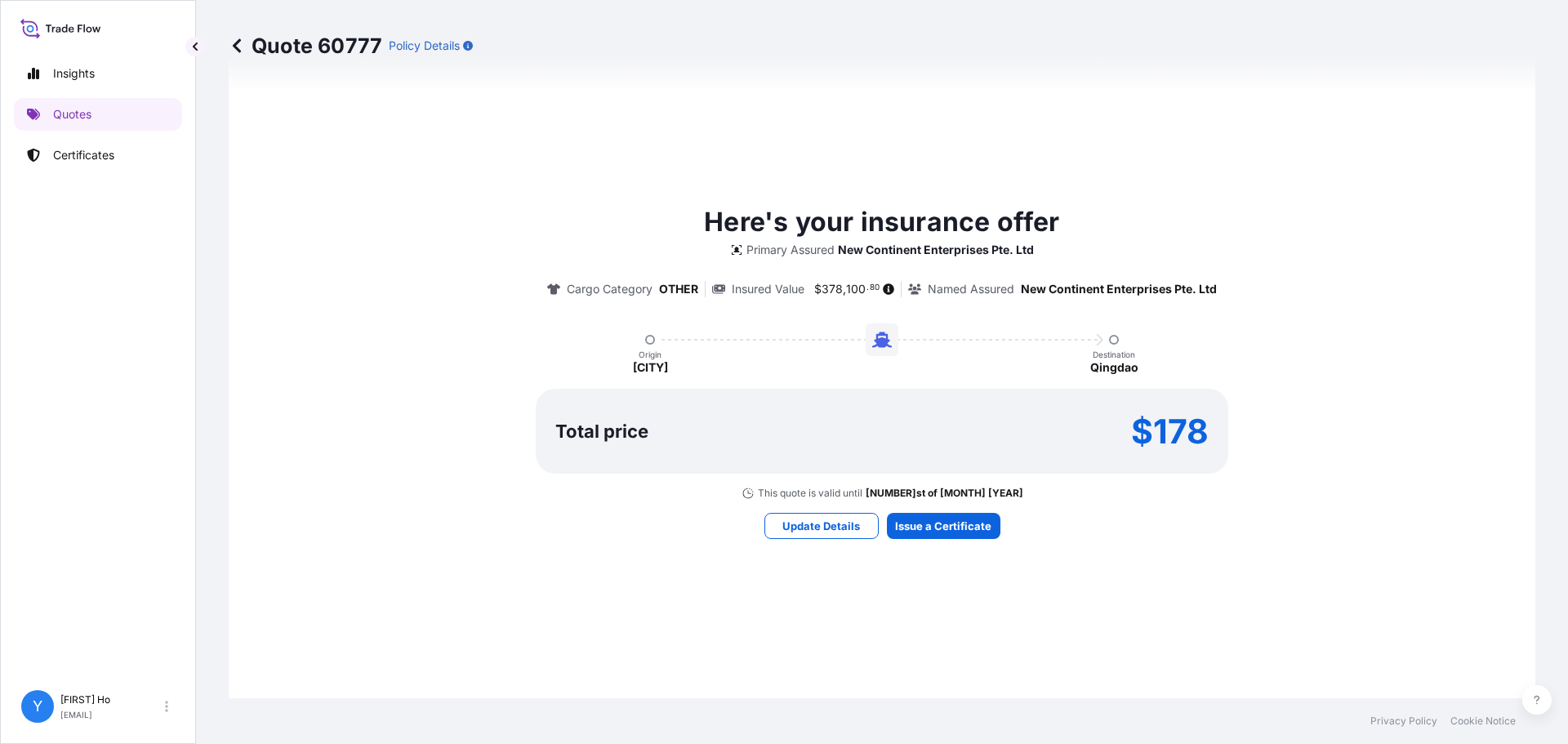 scroll, scrollTop: 867, scrollLeft: 0, axis: vertical 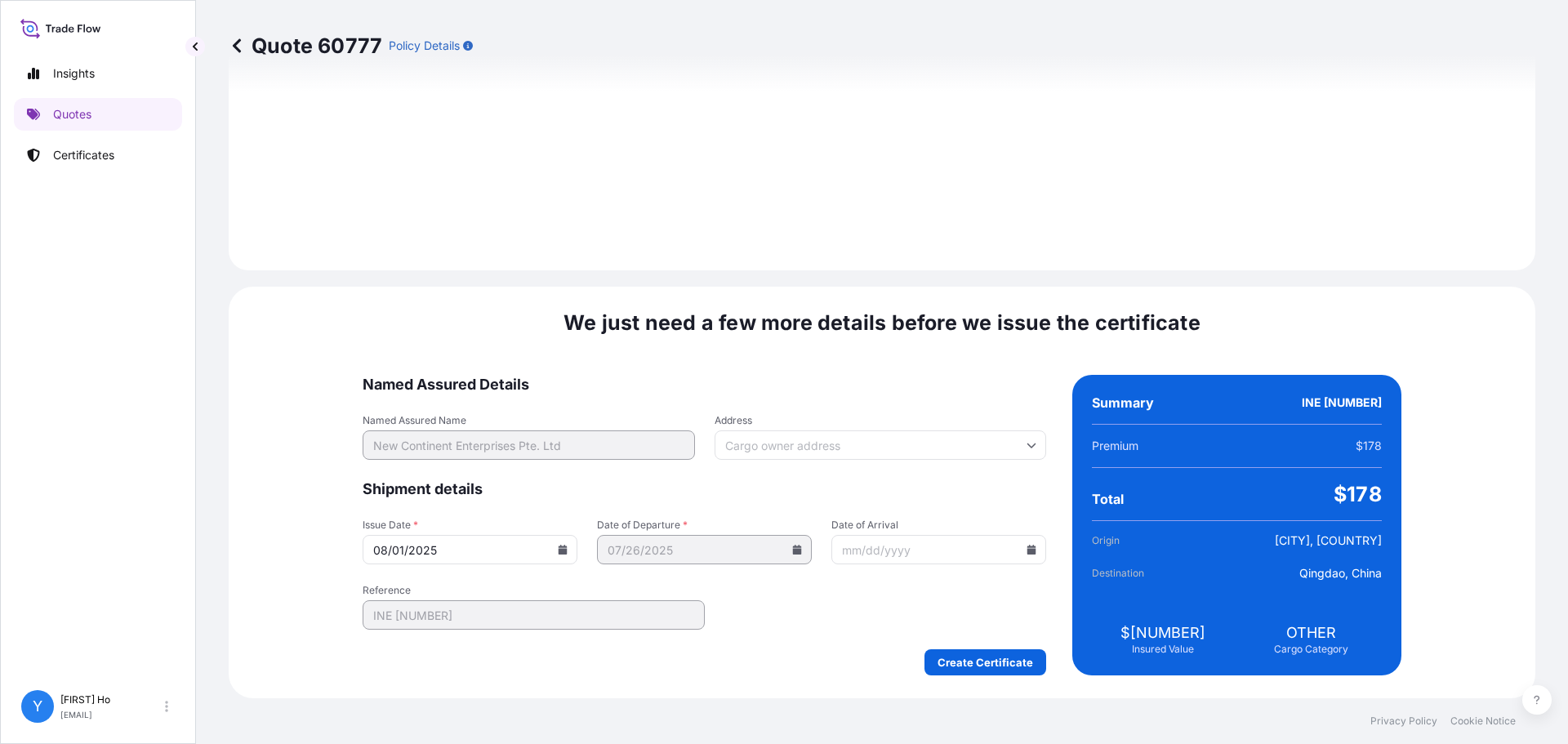 click 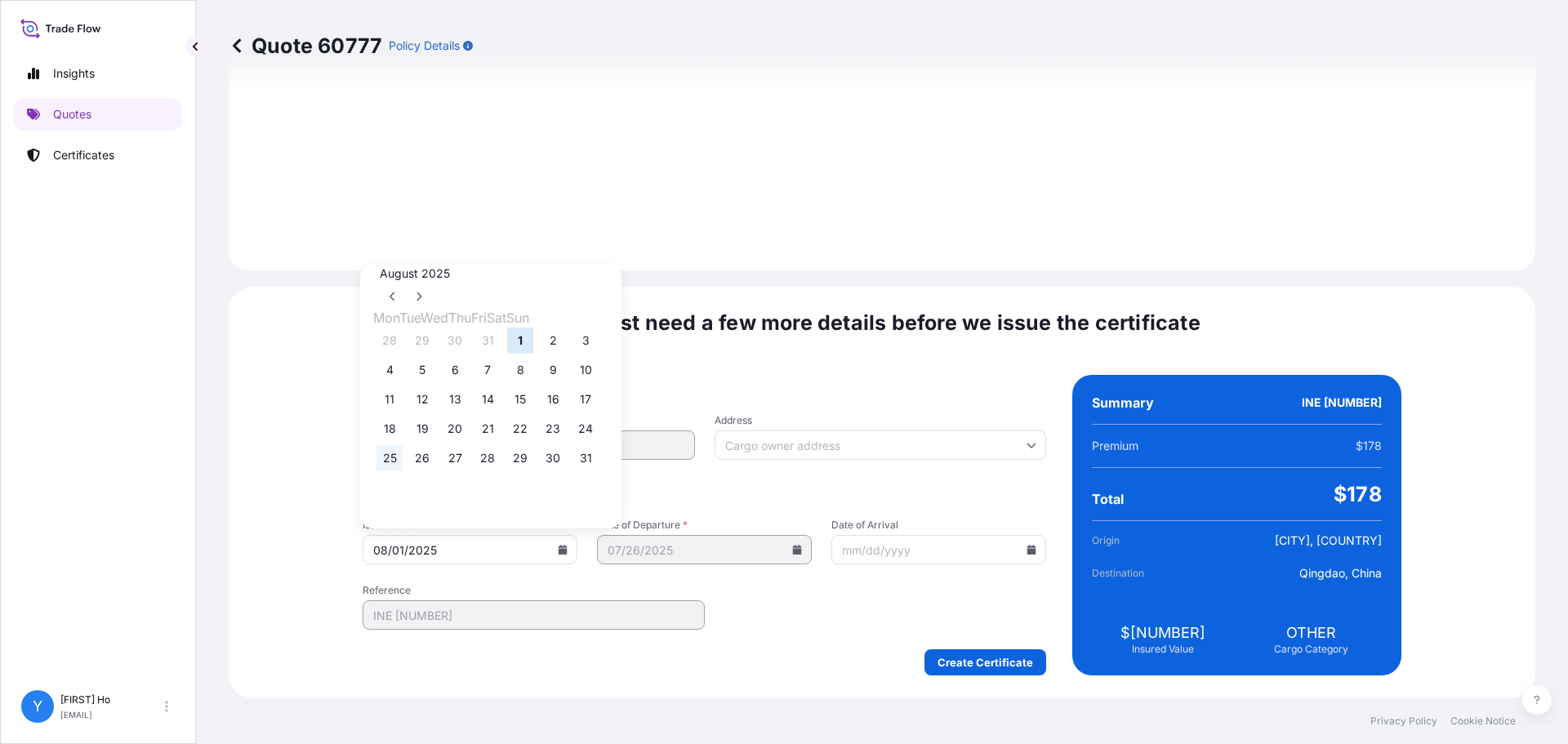 click on "25" at bounding box center (390, 458) 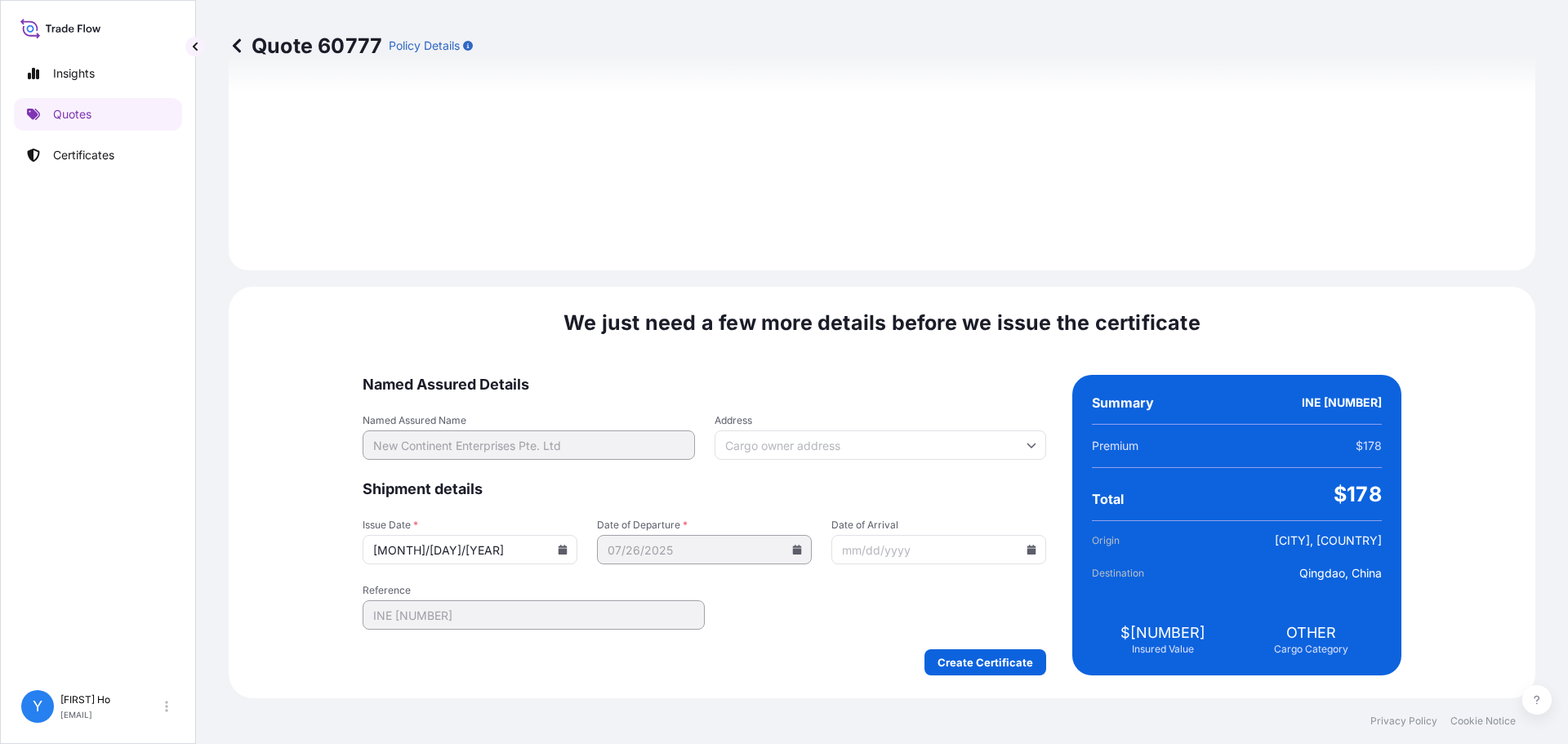 type on "[MONTH]/[DAY]/[YEAR]" 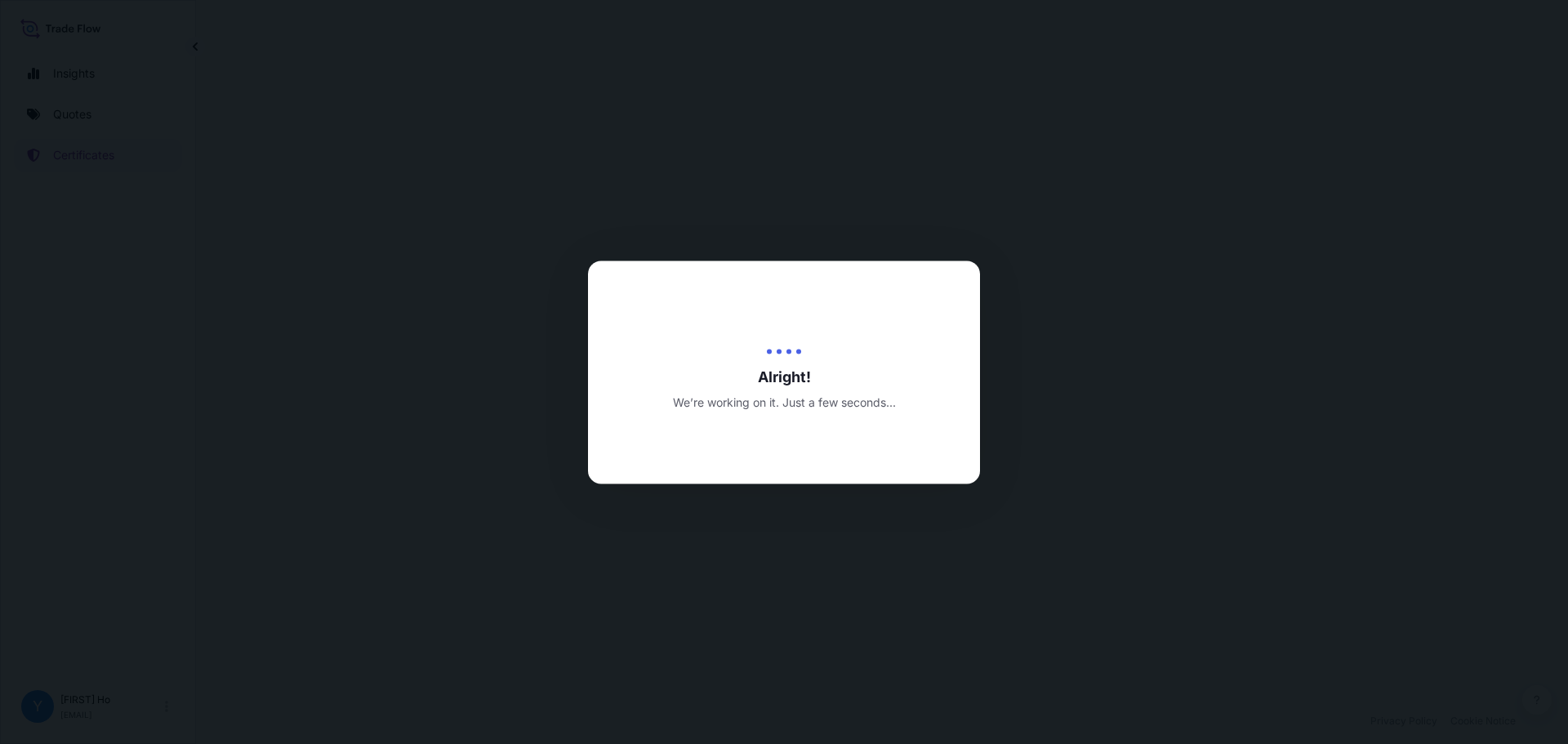 scroll, scrollTop: 0, scrollLeft: 0, axis: both 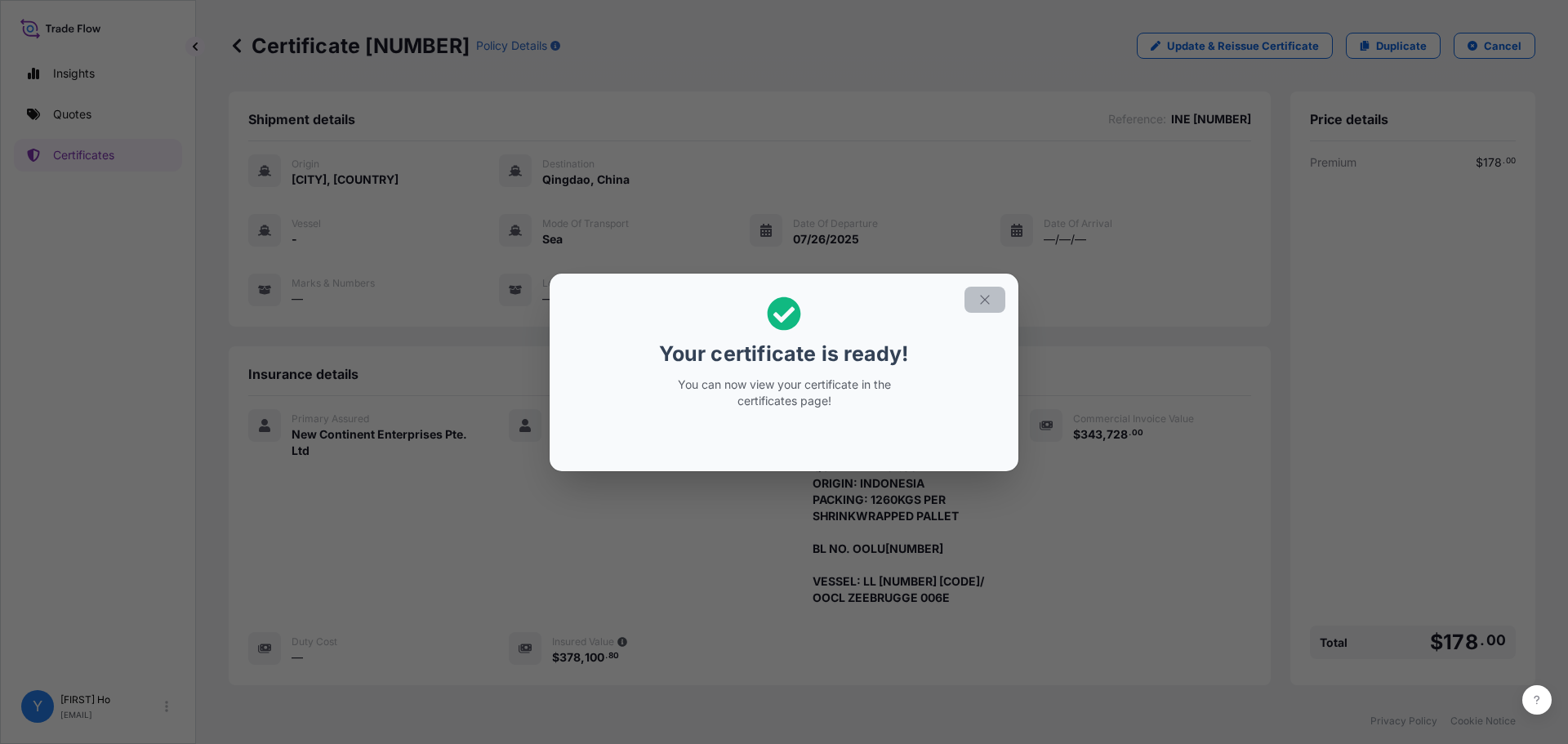 click at bounding box center [985, 300] 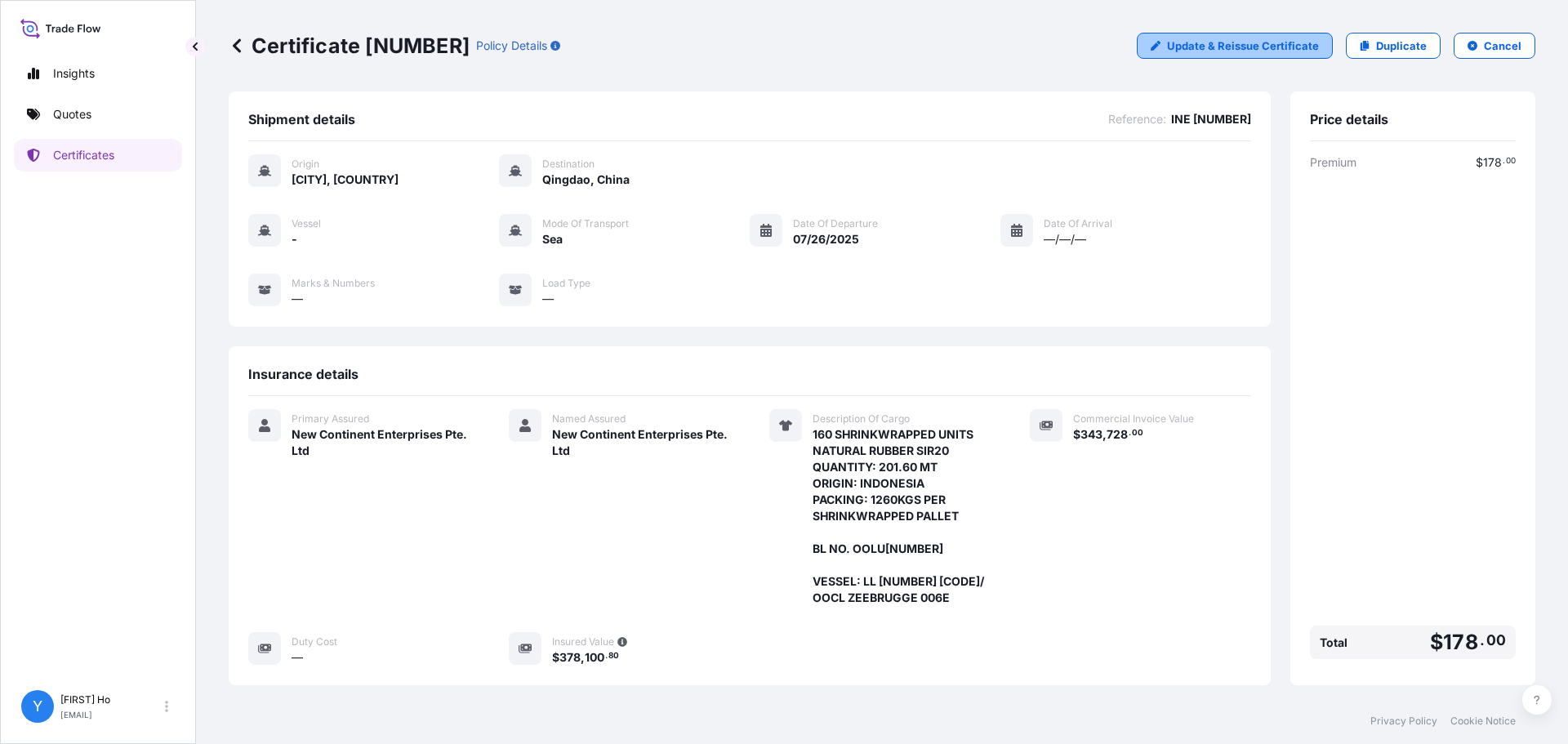 click on "Update & Reissue Certificate" at bounding box center (1243, 46) 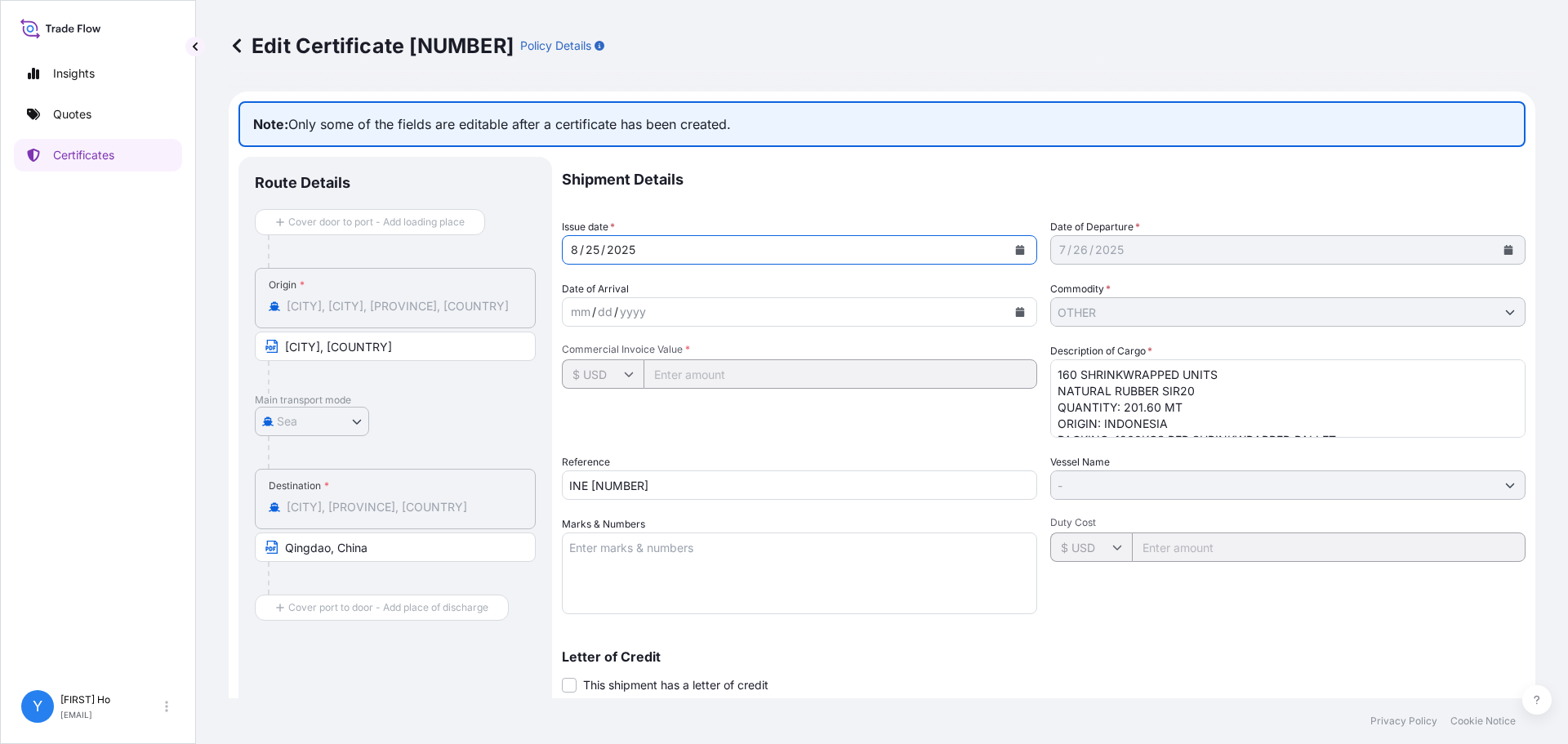 click 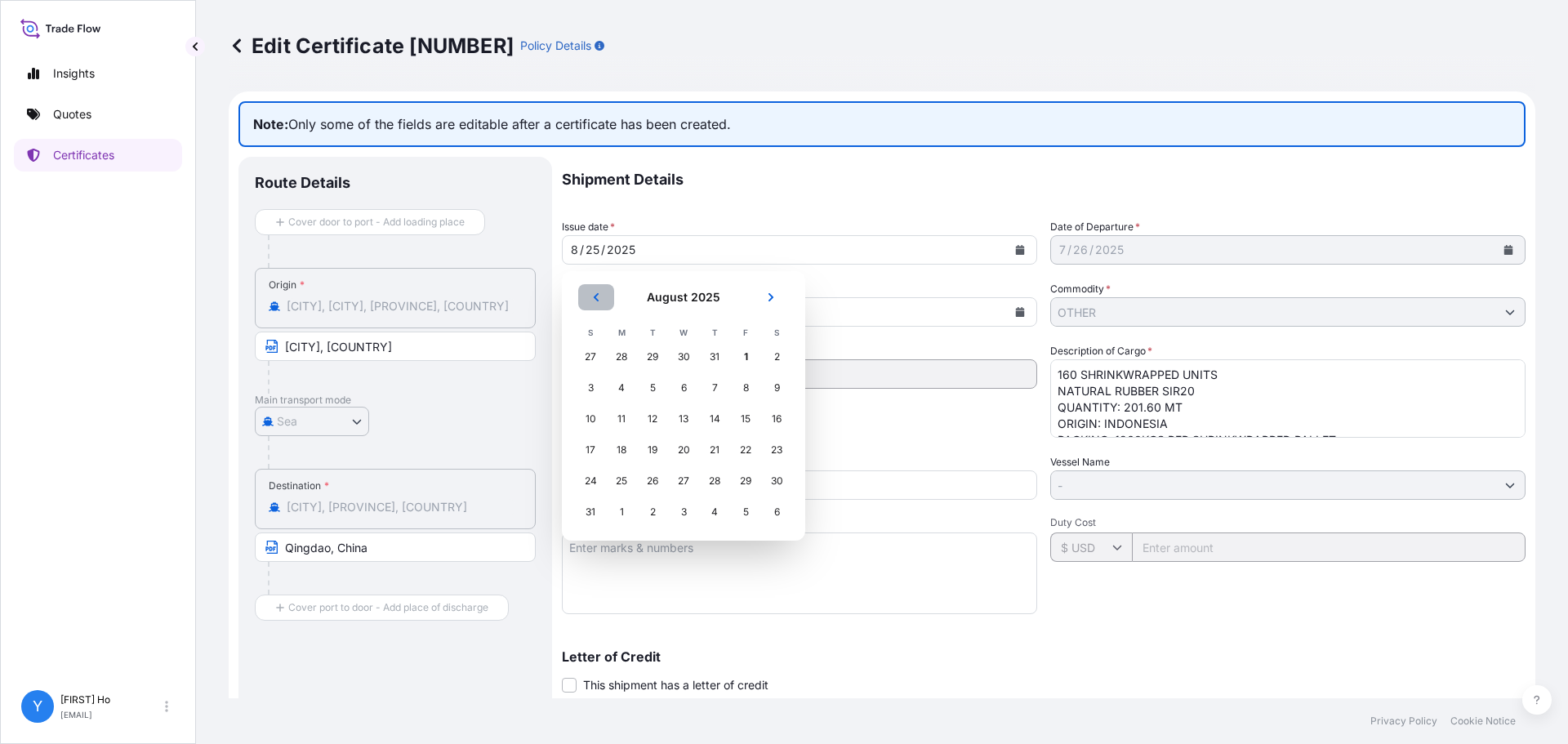 click at bounding box center (596, 297) 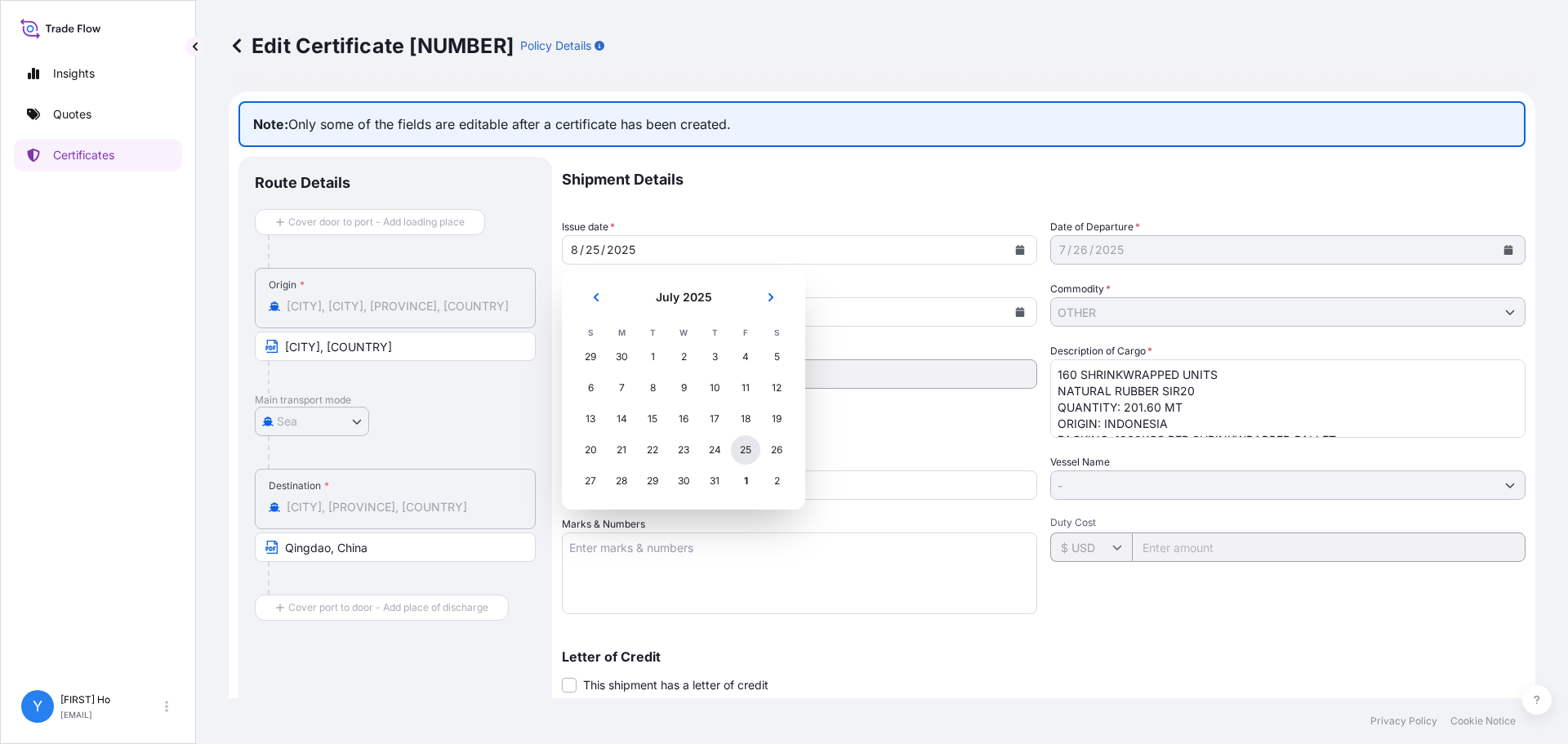 click on "25" at bounding box center [746, 450] 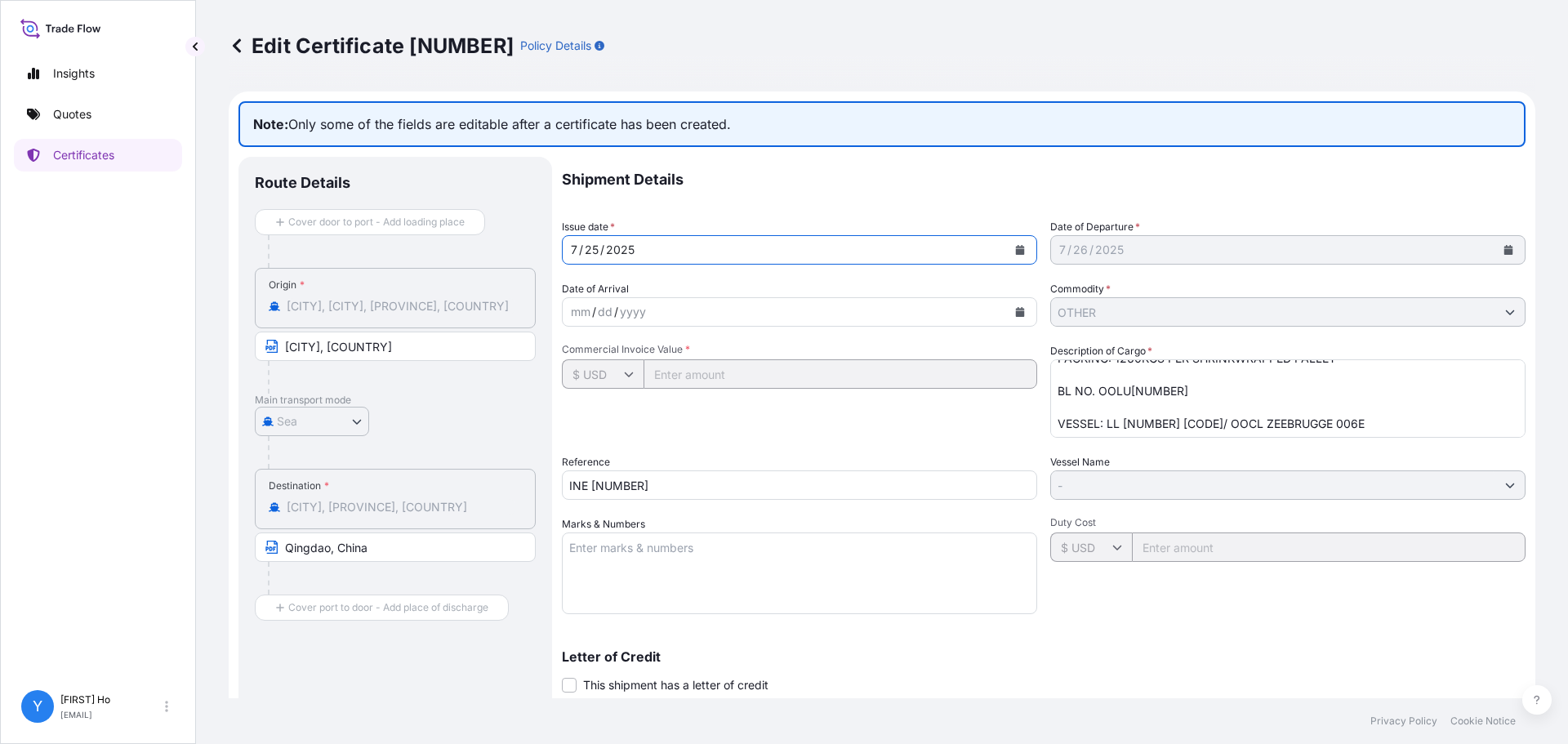 scroll, scrollTop: 0, scrollLeft: 0, axis: both 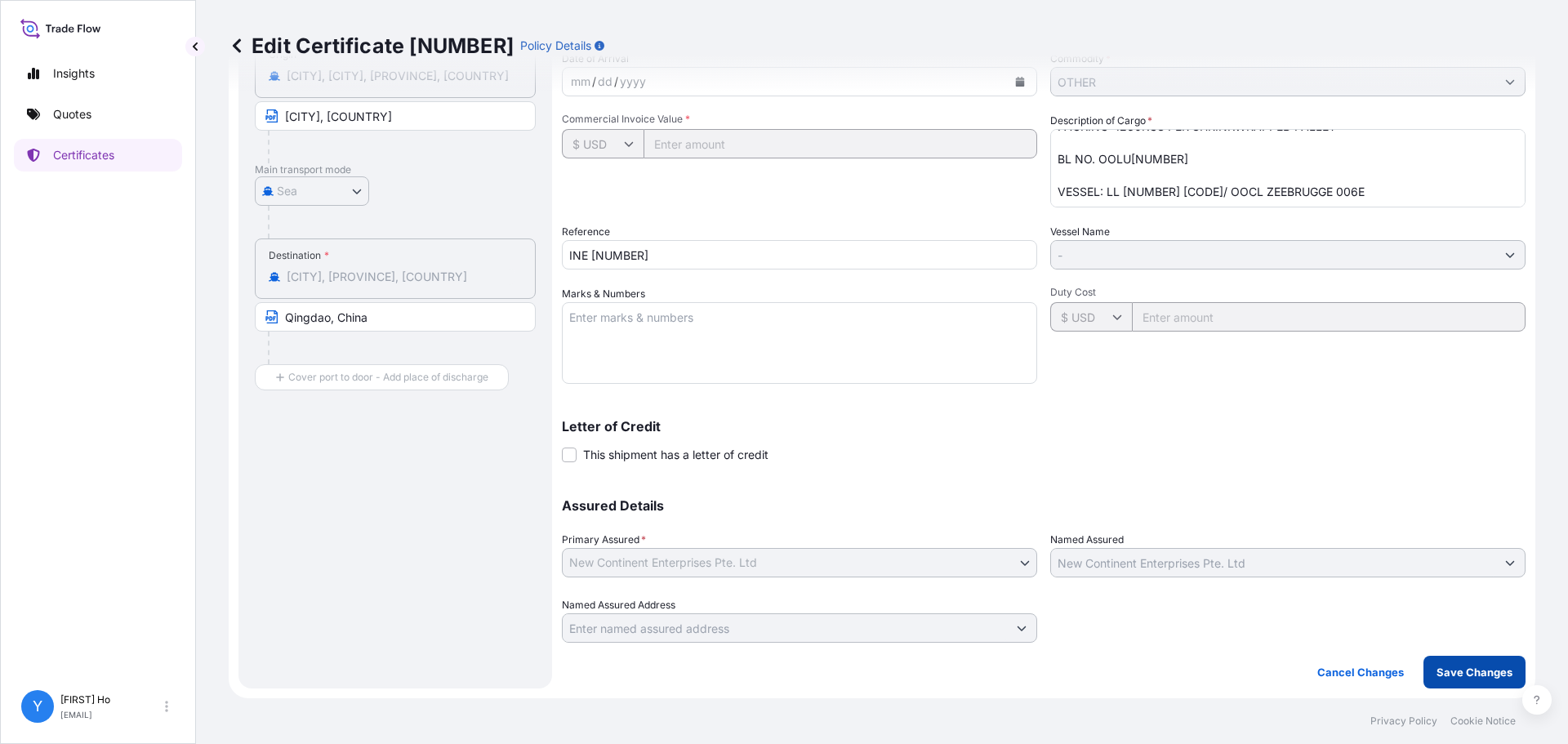 click on "Save Changes" at bounding box center [1474, 672] 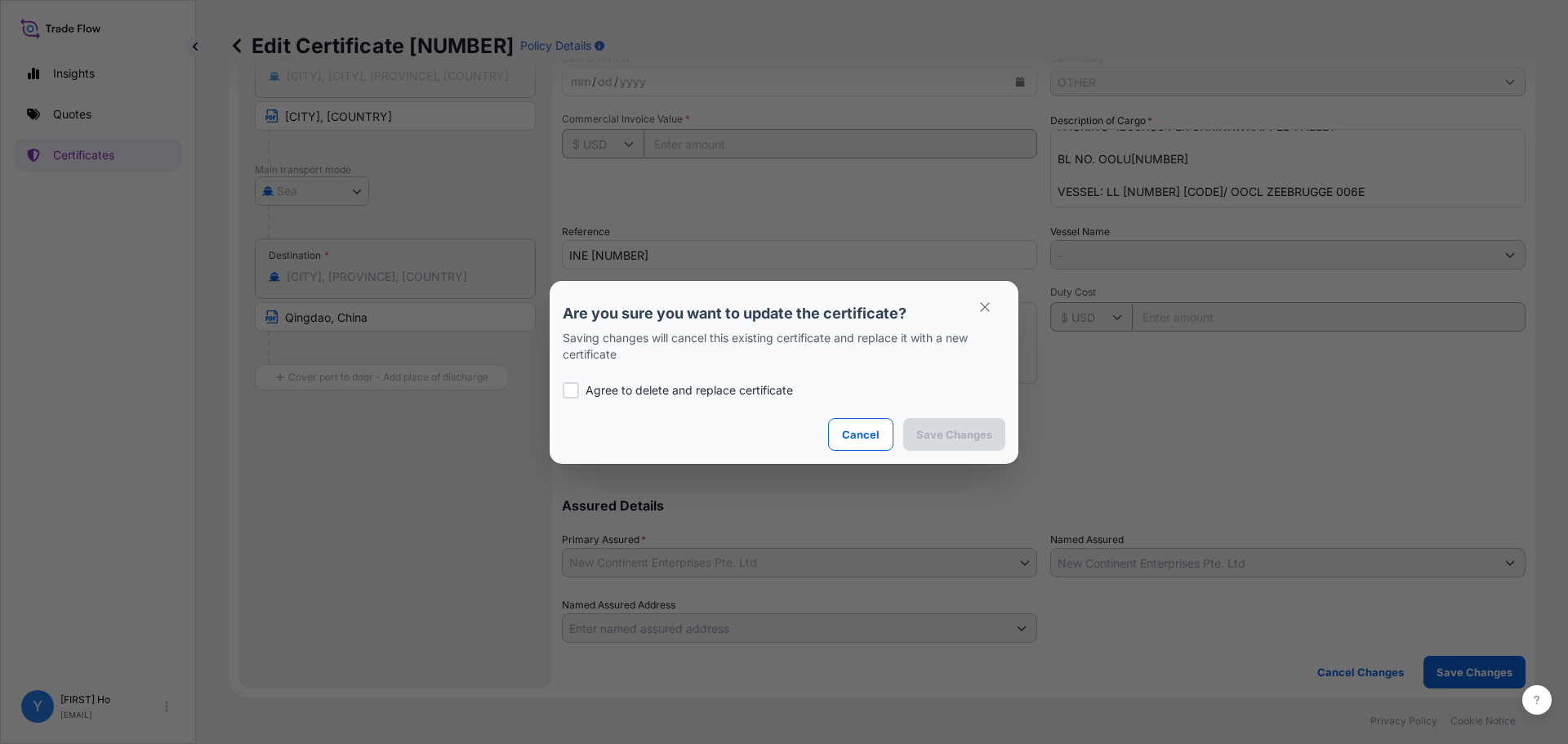 click on "Agree to delete and replace certificate" at bounding box center (689, 390) 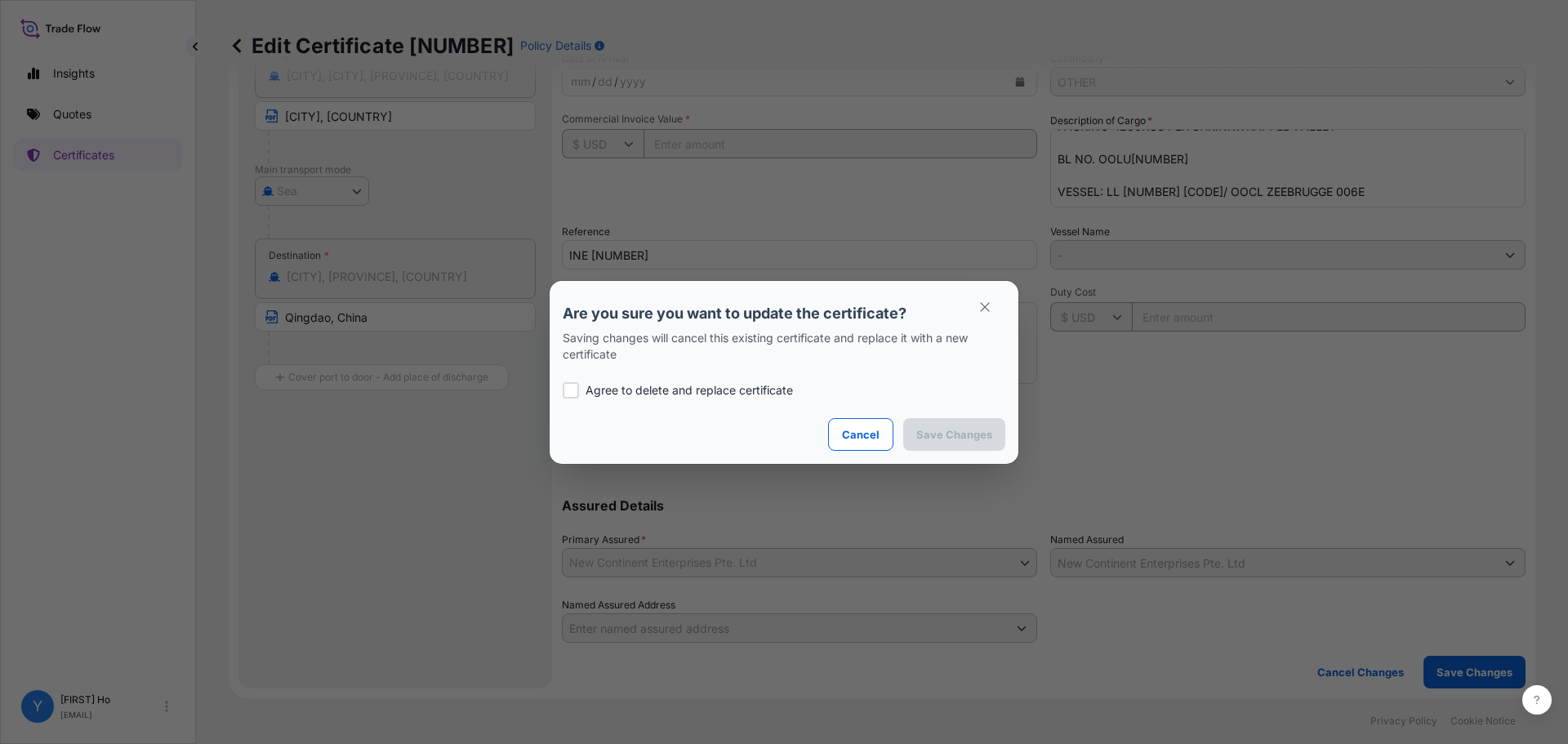 checkbox on "true" 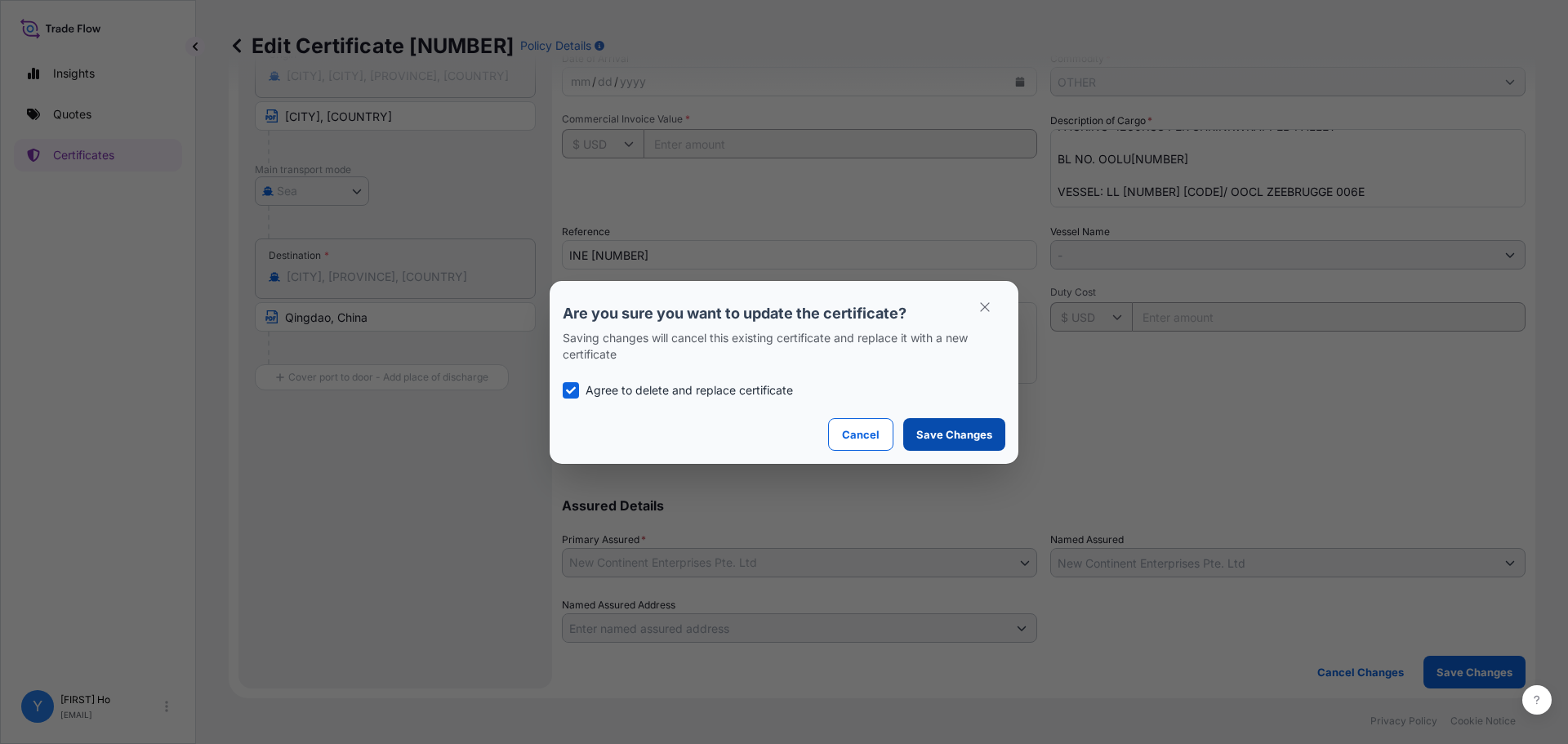 click on "Save Changes" at bounding box center (954, 434) 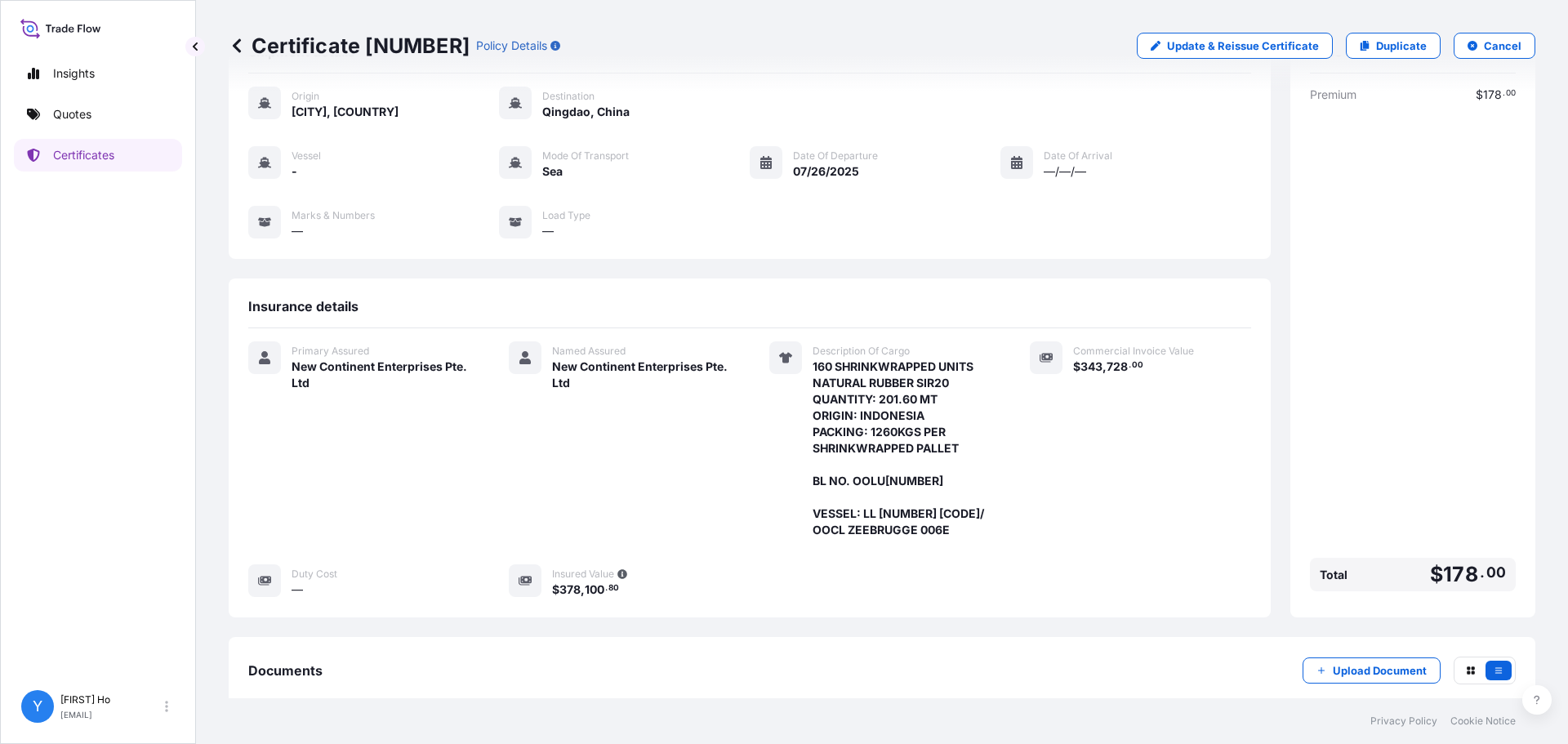 scroll, scrollTop: 159, scrollLeft: 0, axis: vertical 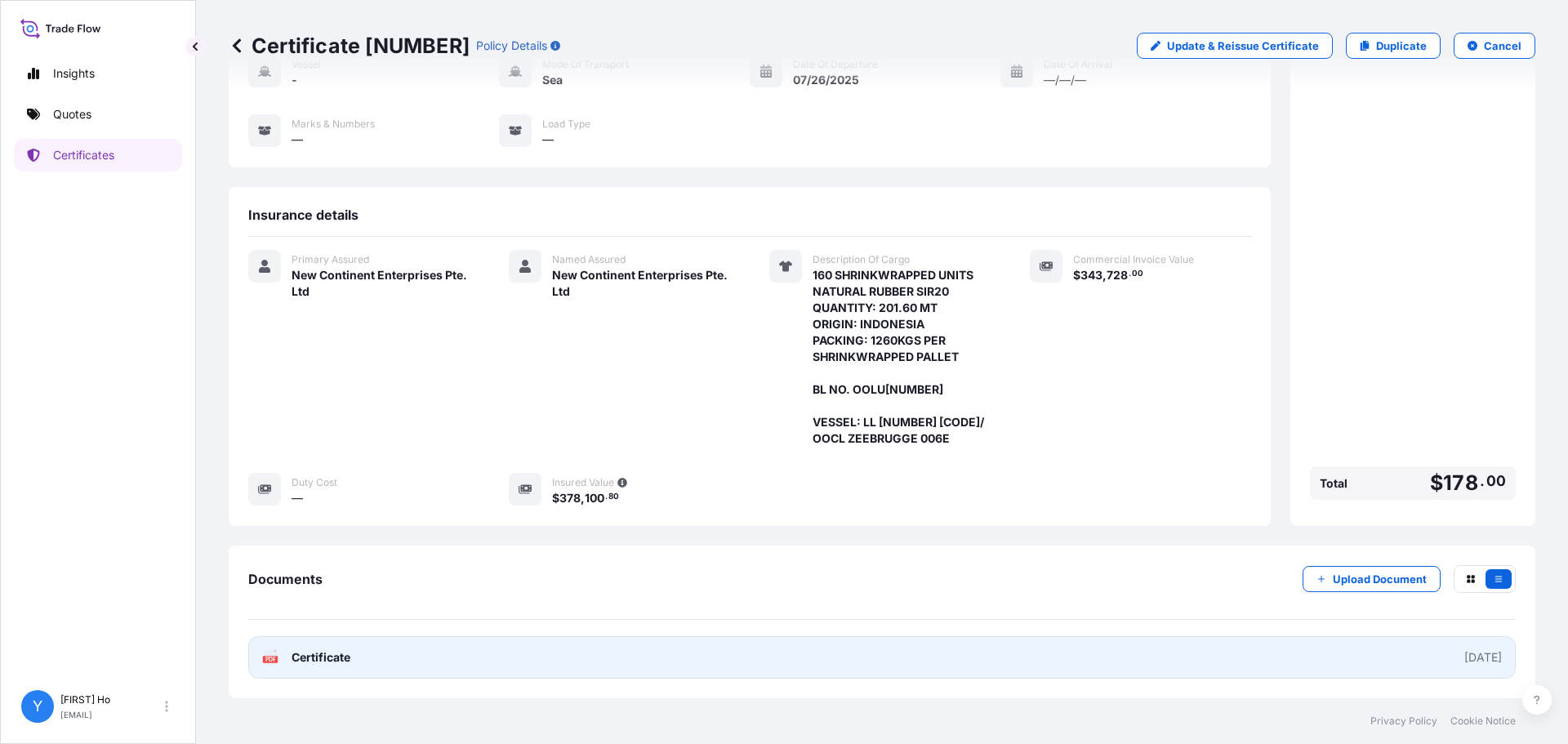 click on "PDF Certificate [DATE]" at bounding box center [882, 657] 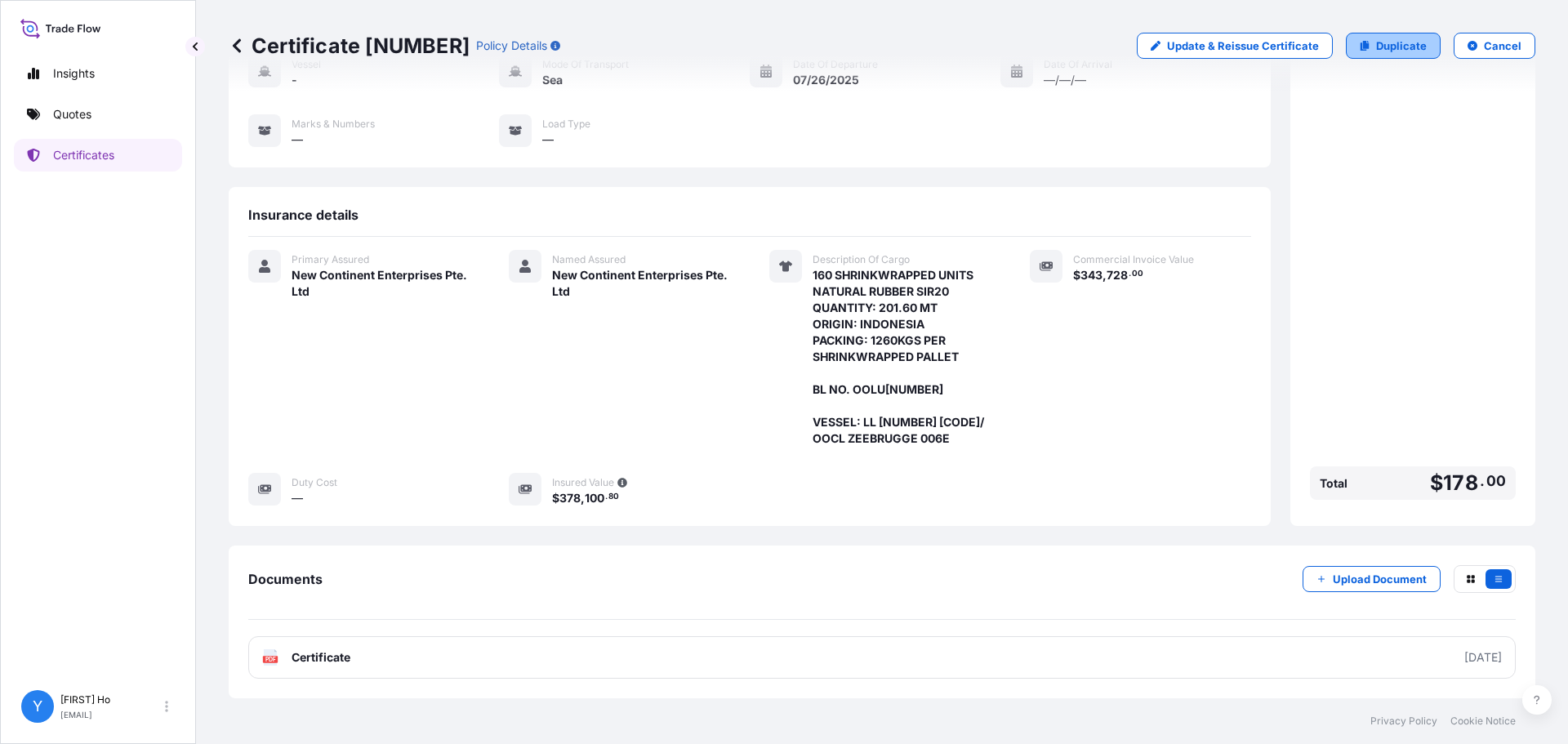 click on "Duplicate" at bounding box center (1401, 46) 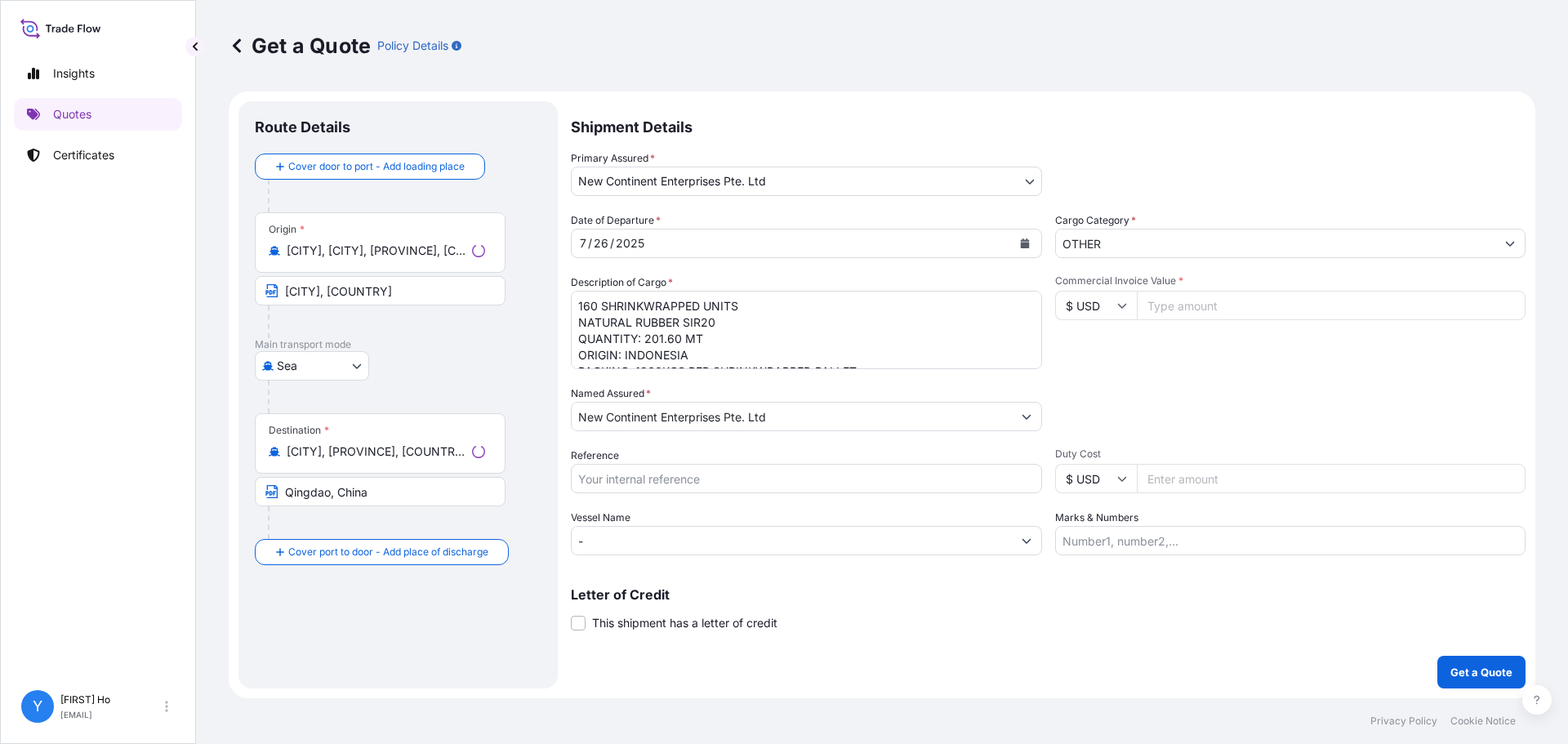 scroll, scrollTop: 0, scrollLeft: 0, axis: both 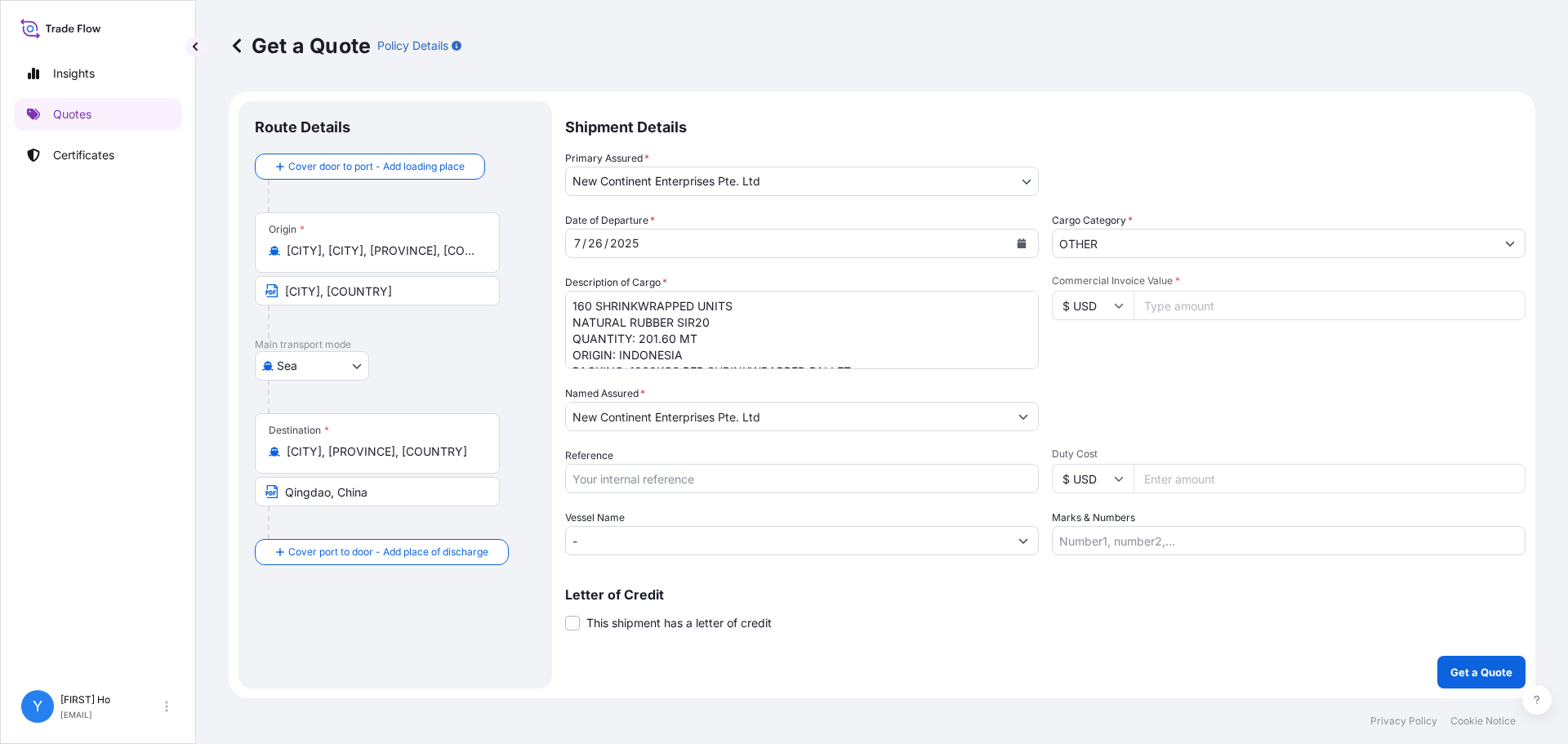 click on "160 SHRINKWRAPPED UNITS
NATURAL RUBBER SIR20
QUANTITY: 201.60 MT
ORIGIN: INDONESIA
PACKING: 1260KGS PER SHRINKWRAPPED PALLET
BL NO. OOLU[NUMBER]
VESSEL: LL [NUMBER] [CODE]/ OOCL ZEEBRUGGE 006E" at bounding box center (802, 330) 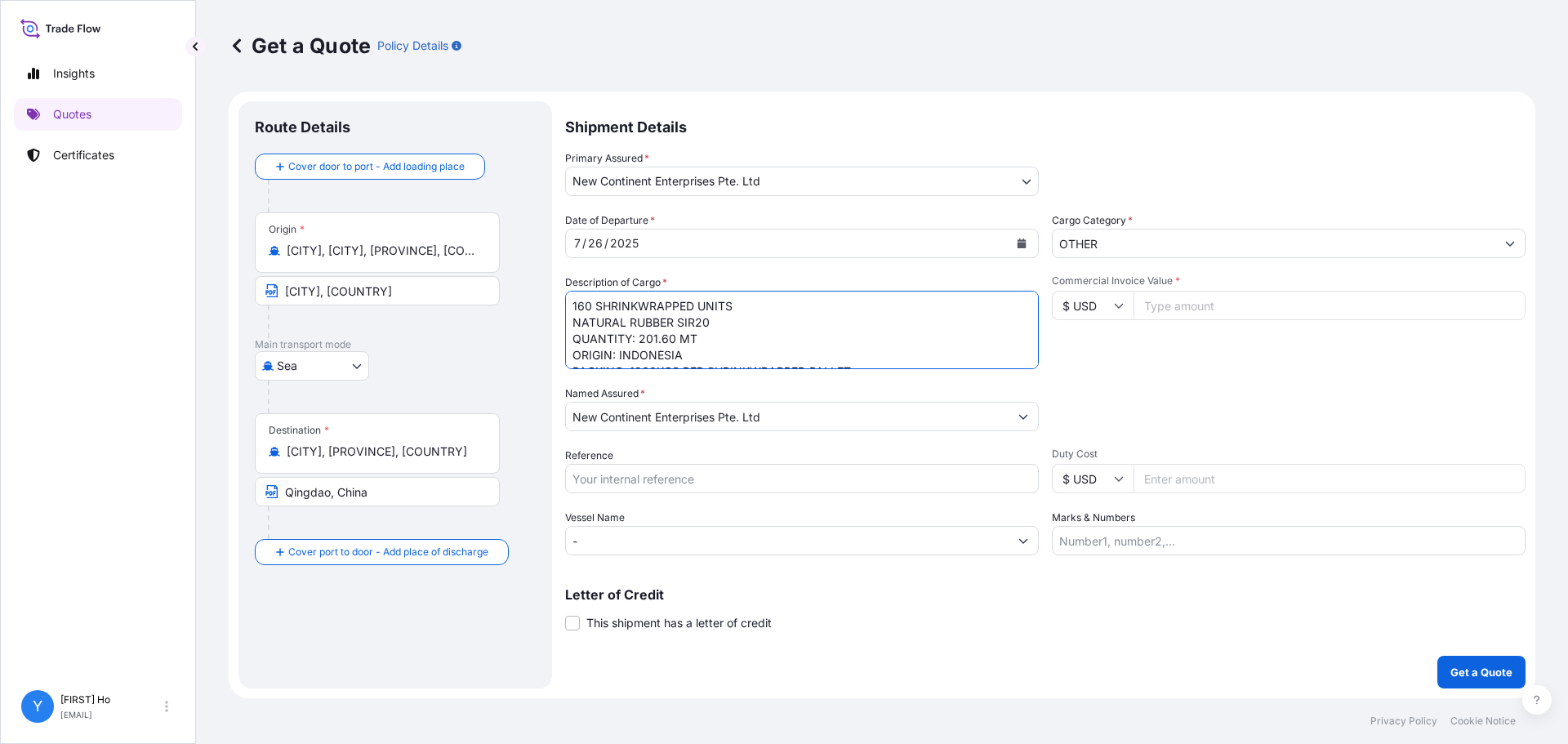 scroll, scrollTop: 82, scrollLeft: 0, axis: vertical 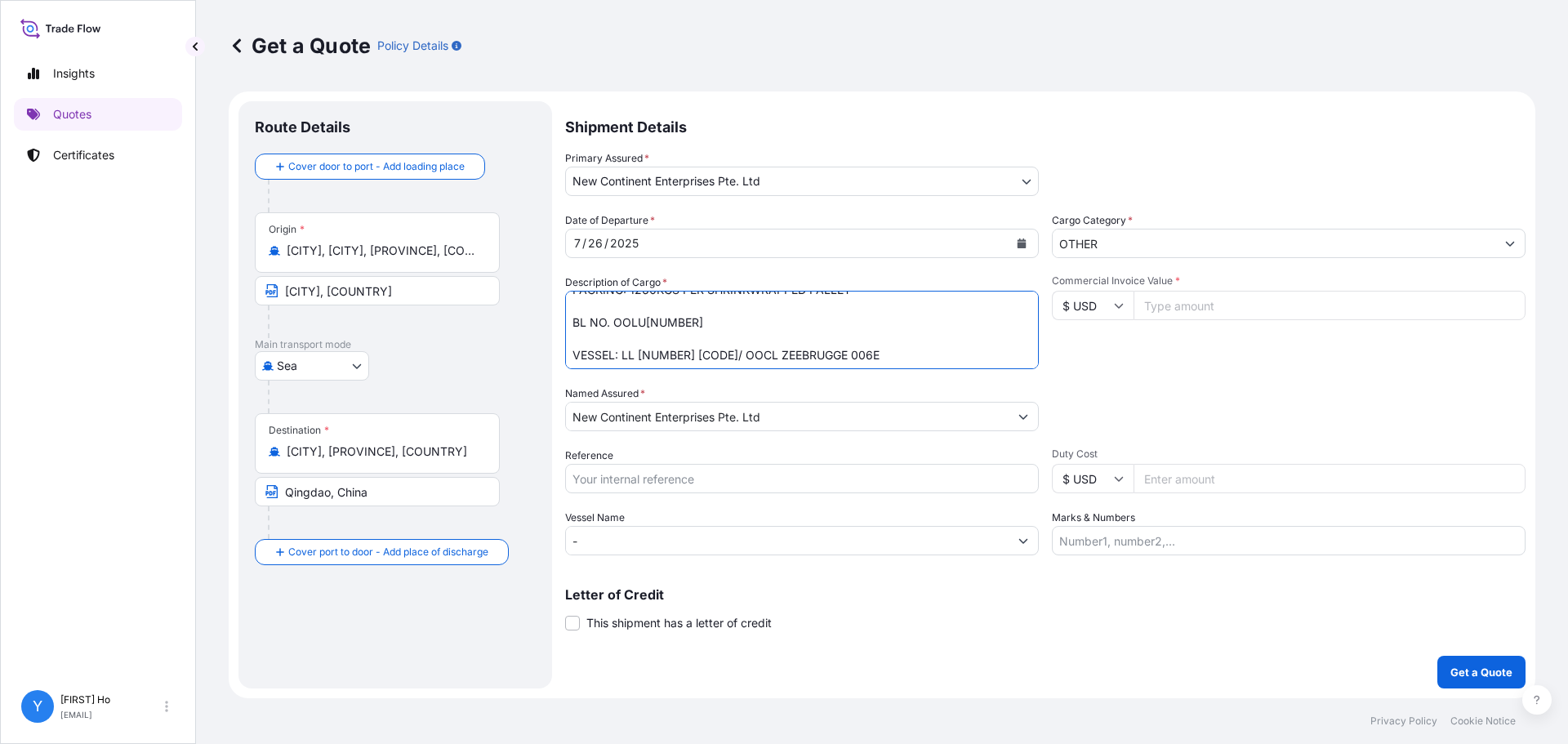 click on "160 SHRINKWRAPPED UNITS
NATURAL RUBBER SIR20
QUANTITY: 201.60 MT
ORIGIN: INDONESIA
PACKING: 1260KGS PER SHRINKWRAPPED PALLET
BL NO. OOLU[NUMBER]
VESSEL: LL [NUMBER] [CODE]/ OOCL ZEEBRUGGE 006E" at bounding box center (802, 330) 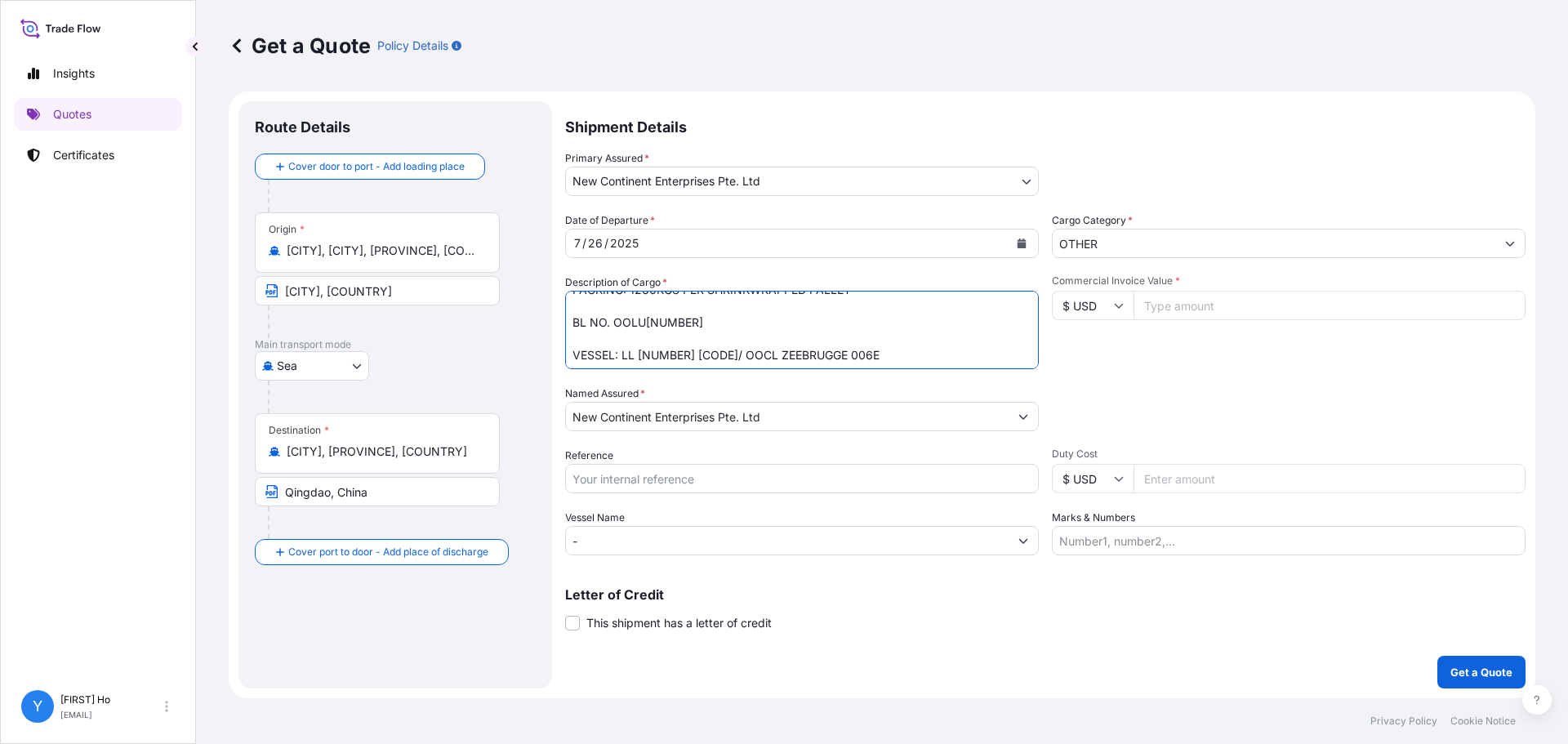 scroll, scrollTop: 83, scrollLeft: 0, axis: vertical 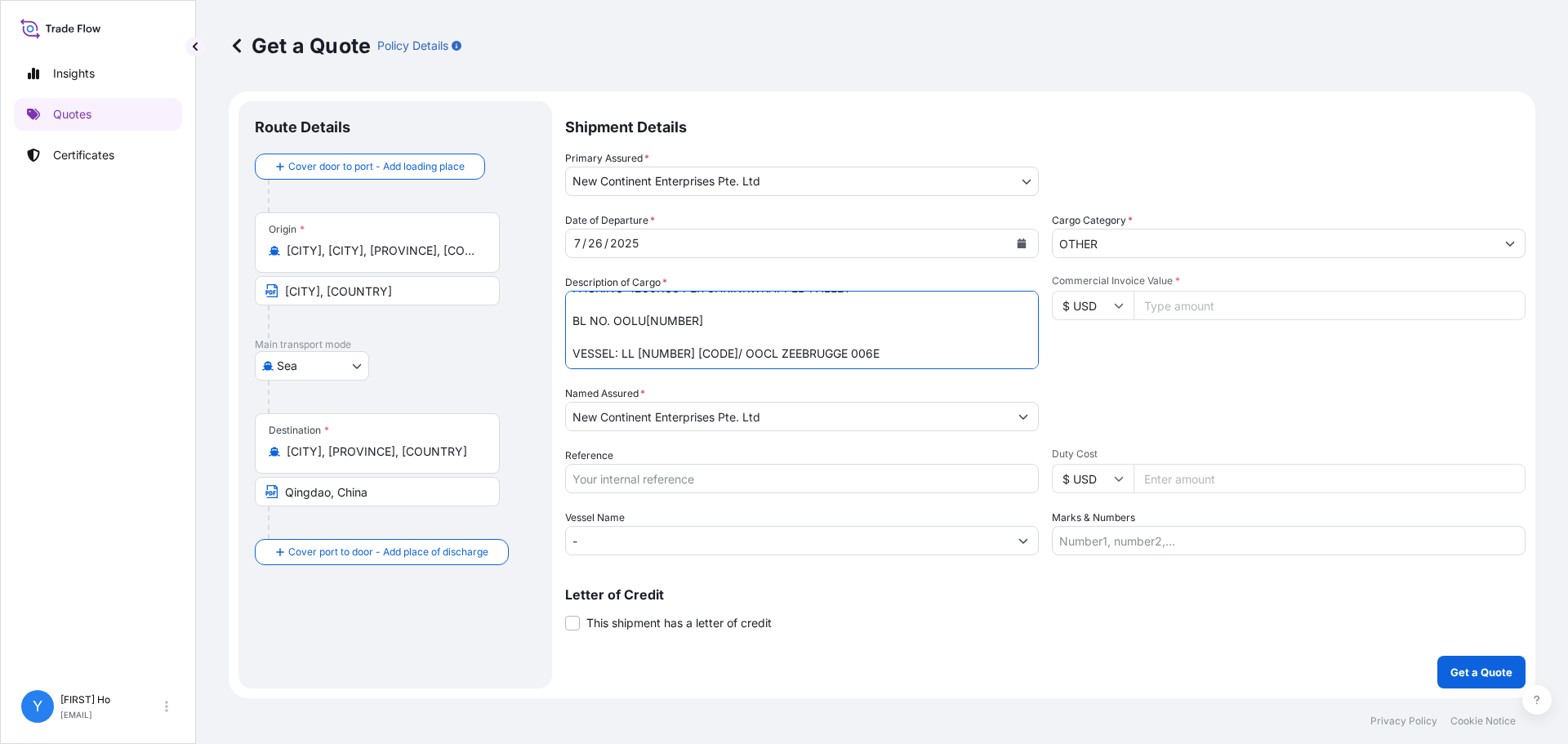 type on "160 SHRINKWRAPPED UNITS
NATURAL RUBBER SIR20
QUANTITY: 201.60 MT
ORIGIN: INDONESIA
PACKING: 1260KGS PER SHRINKWRAPPED PALLET
BL NO. OOLU[NUMBER]
VESSEL: LL [NUMBER] [CODE]/ OOCL ZEEBRUGGE 006E" 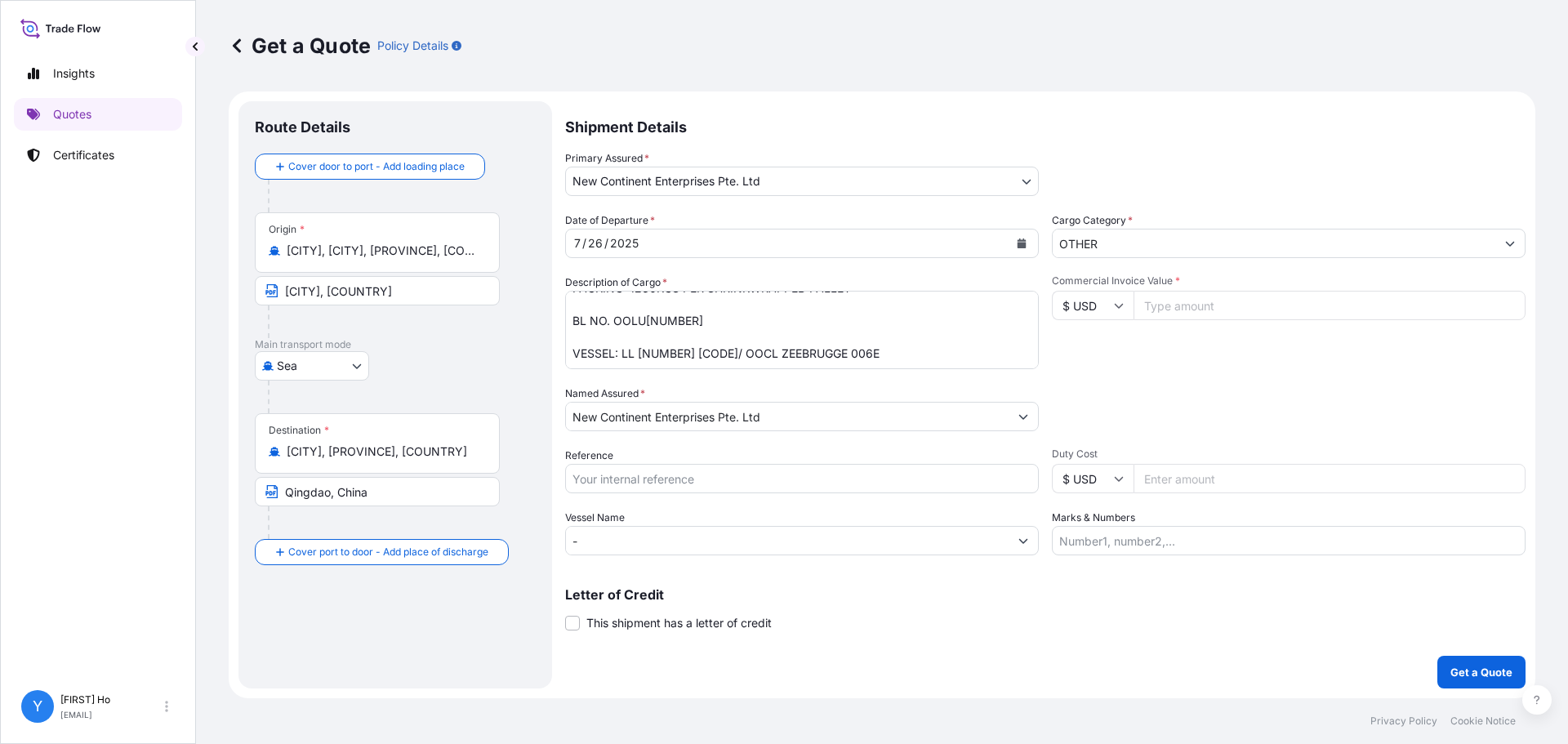 type on "[NUMBER]" 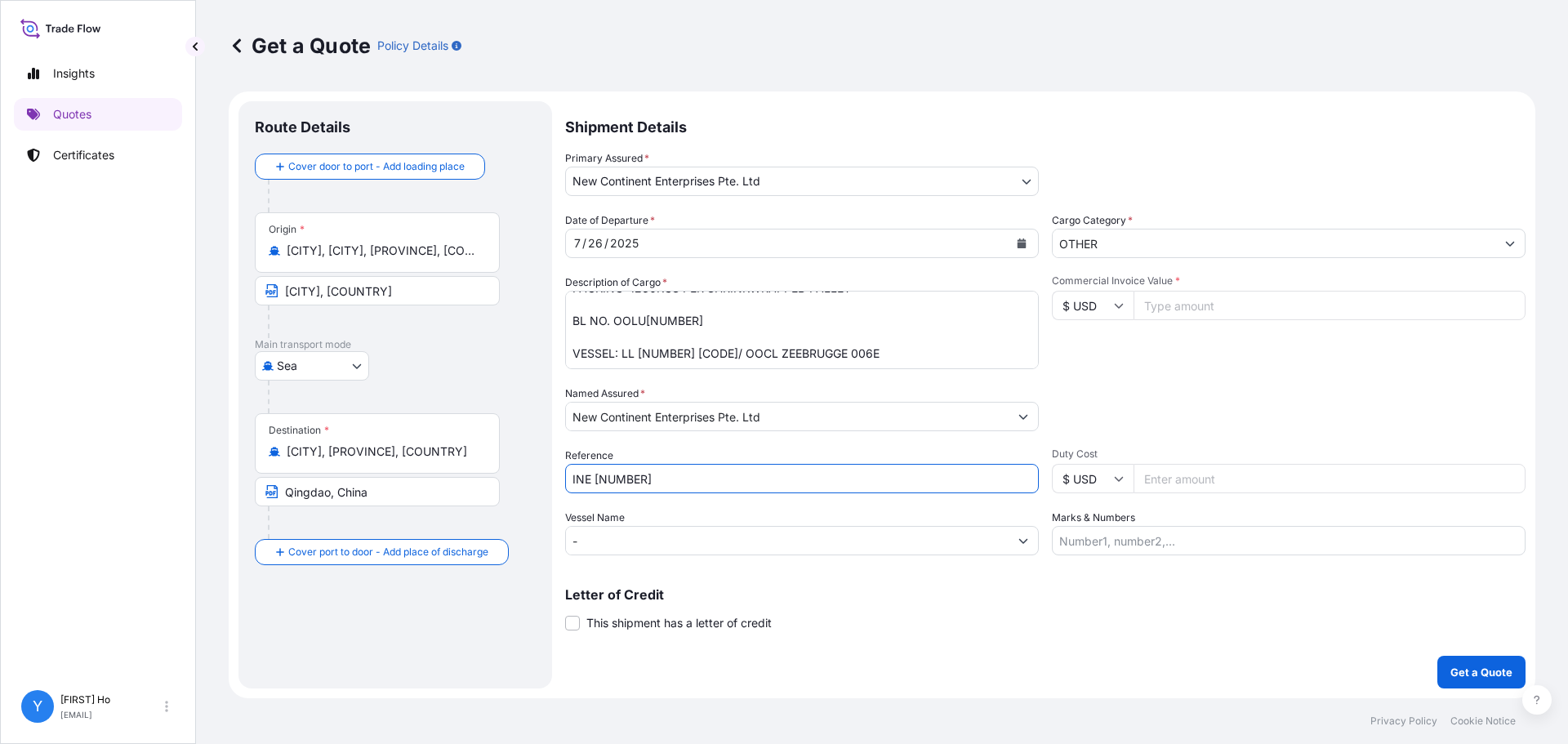 type on "INE [NUMBER]" 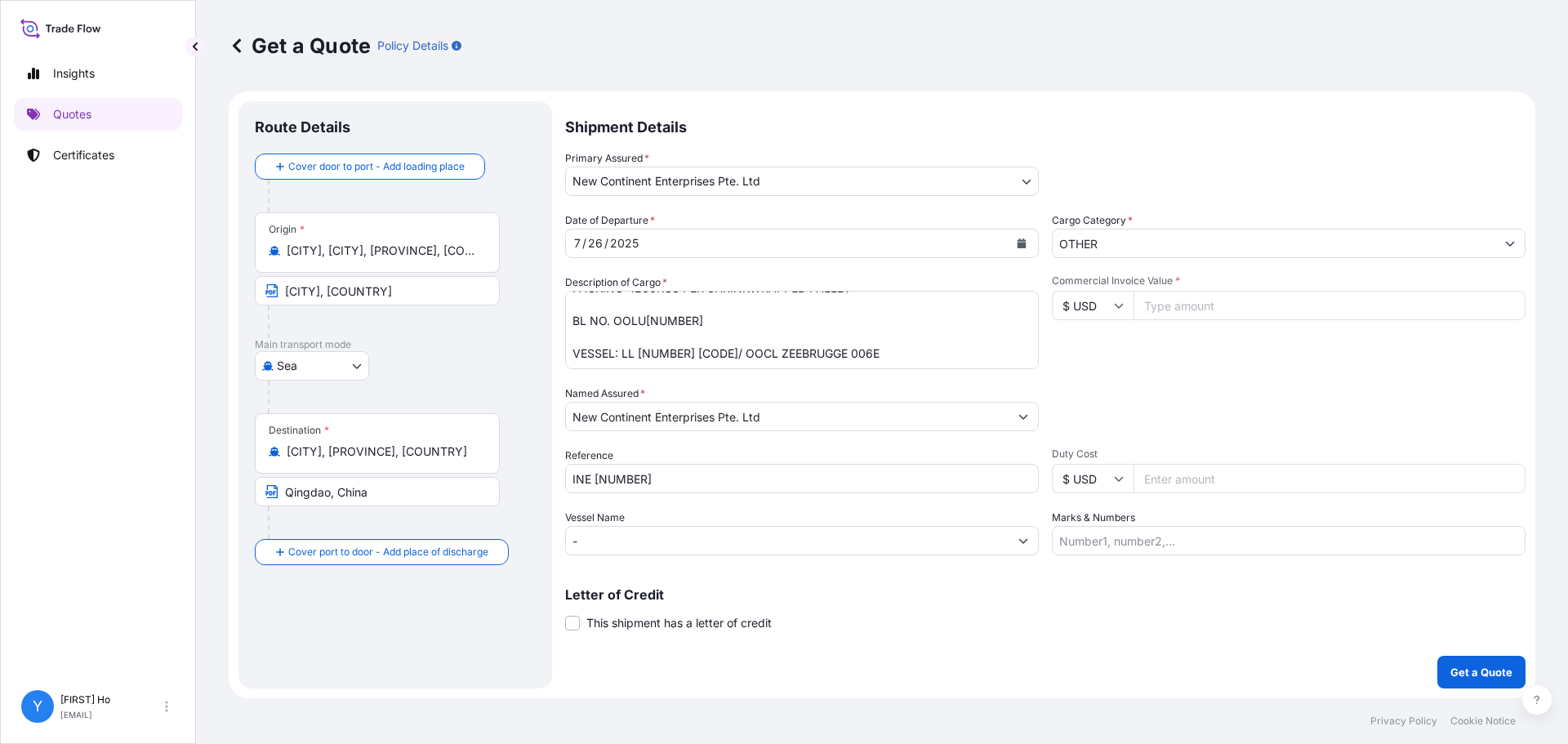 click on "Shipment Details Primary Assured * [COMPANY] Halcyon Agri Corporation Limited [COMPANY] [COMPANY] Hevea Global Pte Ltd Date of Departure * [DATE] Cargo Category * OTHER Description of Cargo * 160 SHRINKWRAPPED UNITS
NATURAL RUBBER SIR20
QUANTITY: 201.60 MT
ORIGIN: INDONESIA
PACKING: 1260KGS PER SHRINKWRAPPED PALLET
BL NO. OOLU[NUMBER]
VESSEL: LL [NUMBER] [CODE]/ OOCL ZEEBRUGGE 006E Commercial Invoice Value   * $ USD [NUMBER] Named Assured * [COMPANY] Packing Category Type to search a container mode Please select a primary mode of transportation first. Reference INE [NUMBER] Duty Cost   $ USD Vessel Name - Marks & Numbers Letter of Credit This shipment has a letter of credit Letter of credit * Letter of credit may not exceed 12000 characters Get a Quote" at bounding box center [1045, 394] 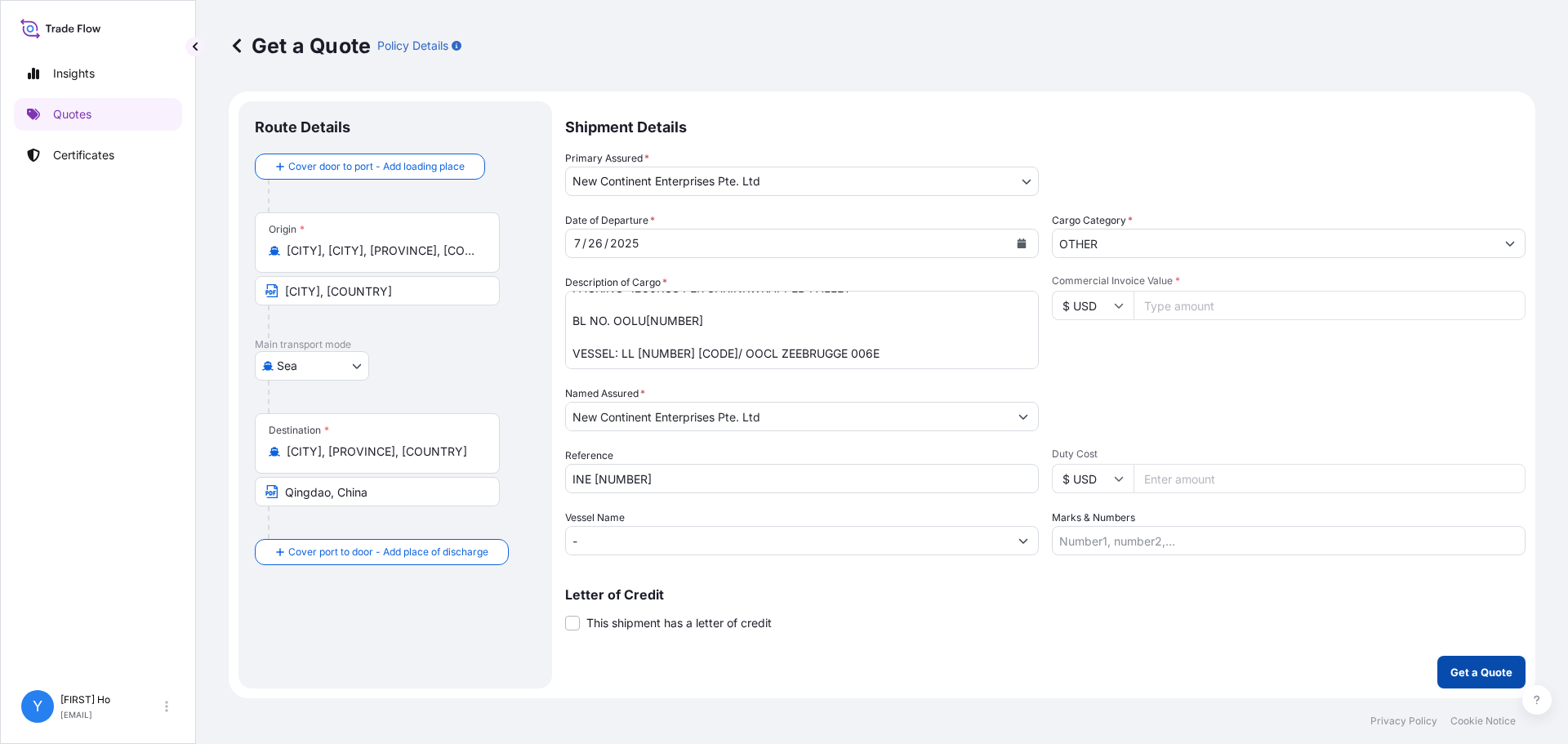 click on "Get a Quote" at bounding box center [1481, 672] 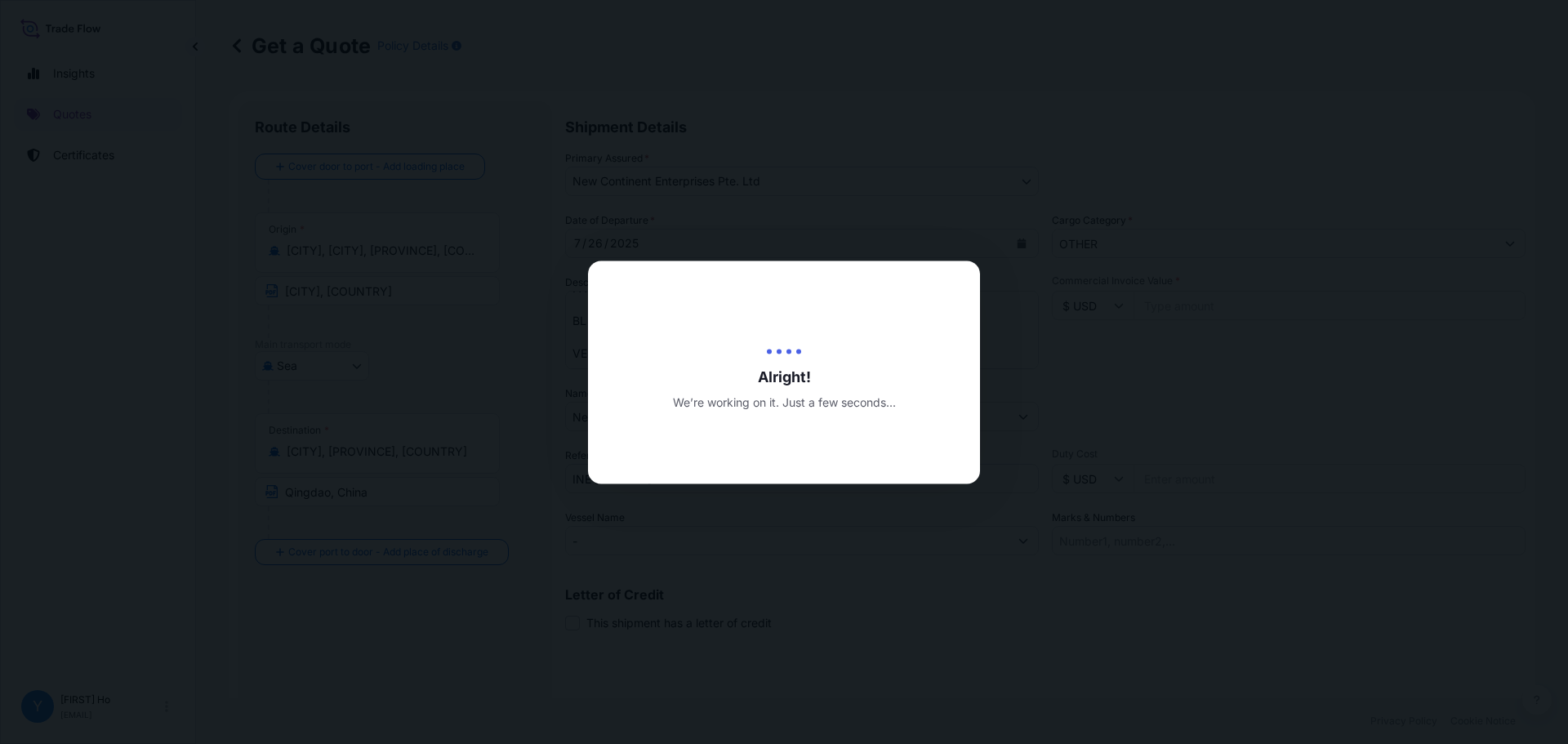 type on "08/01/2025" 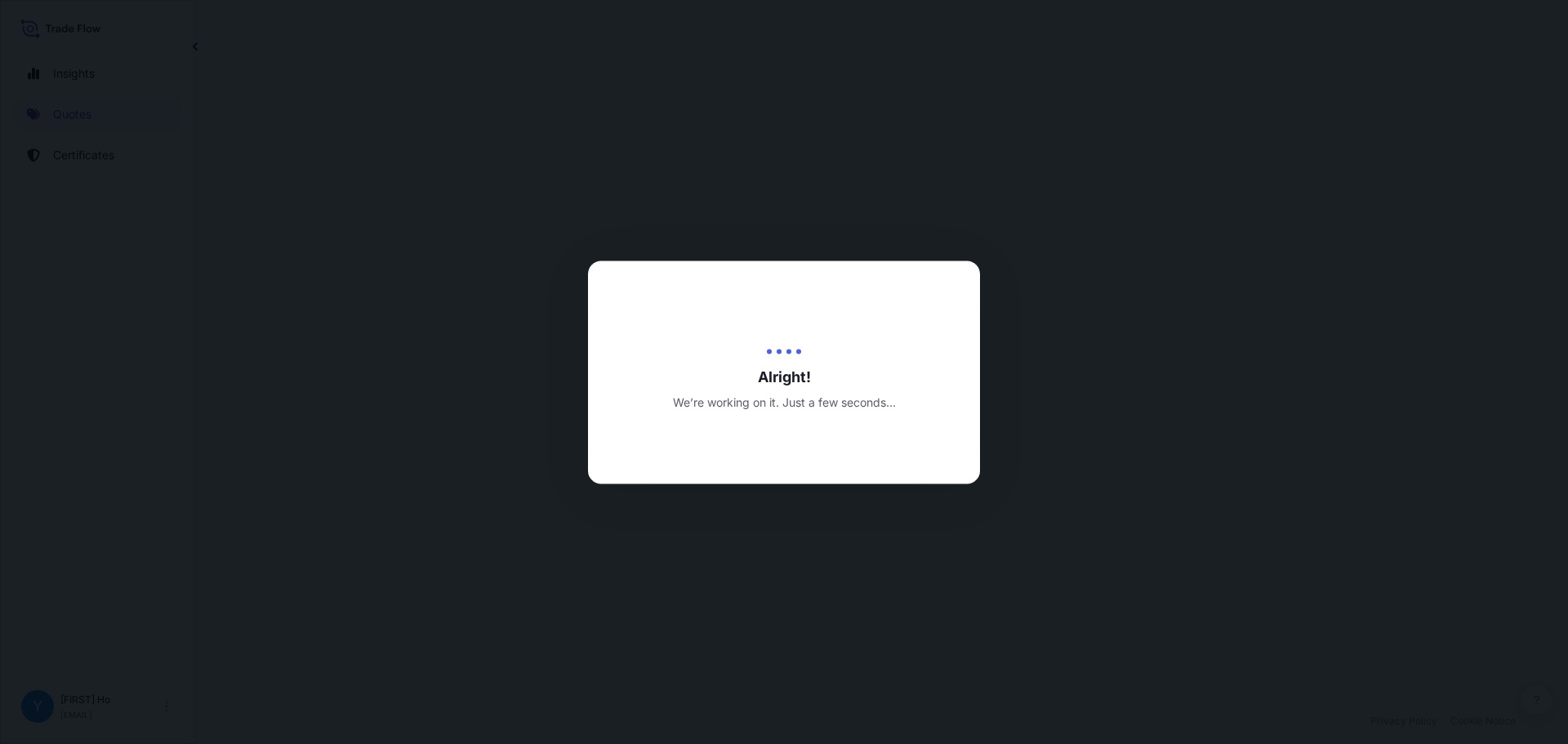 select on "Sea" 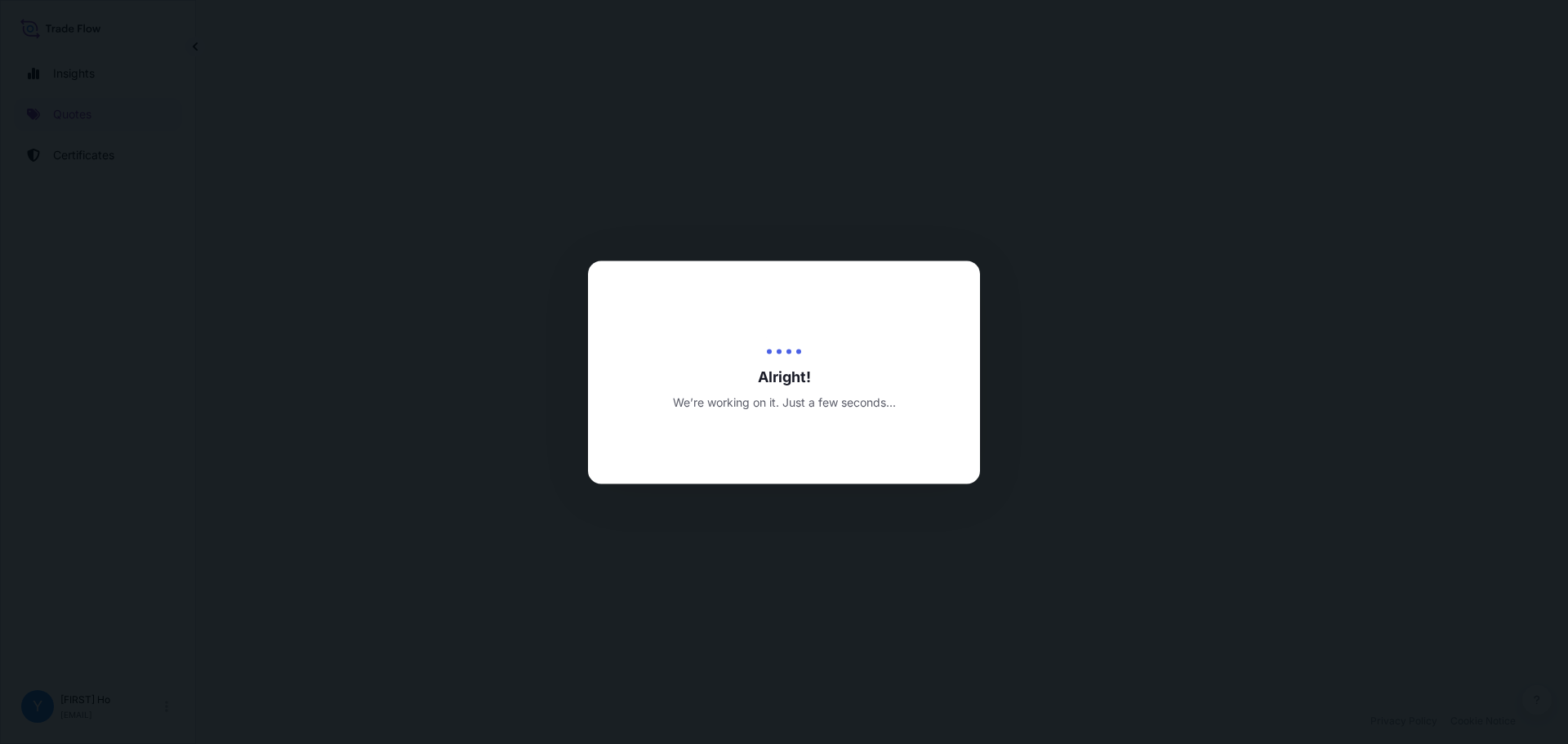 select on "[NUMBER]" 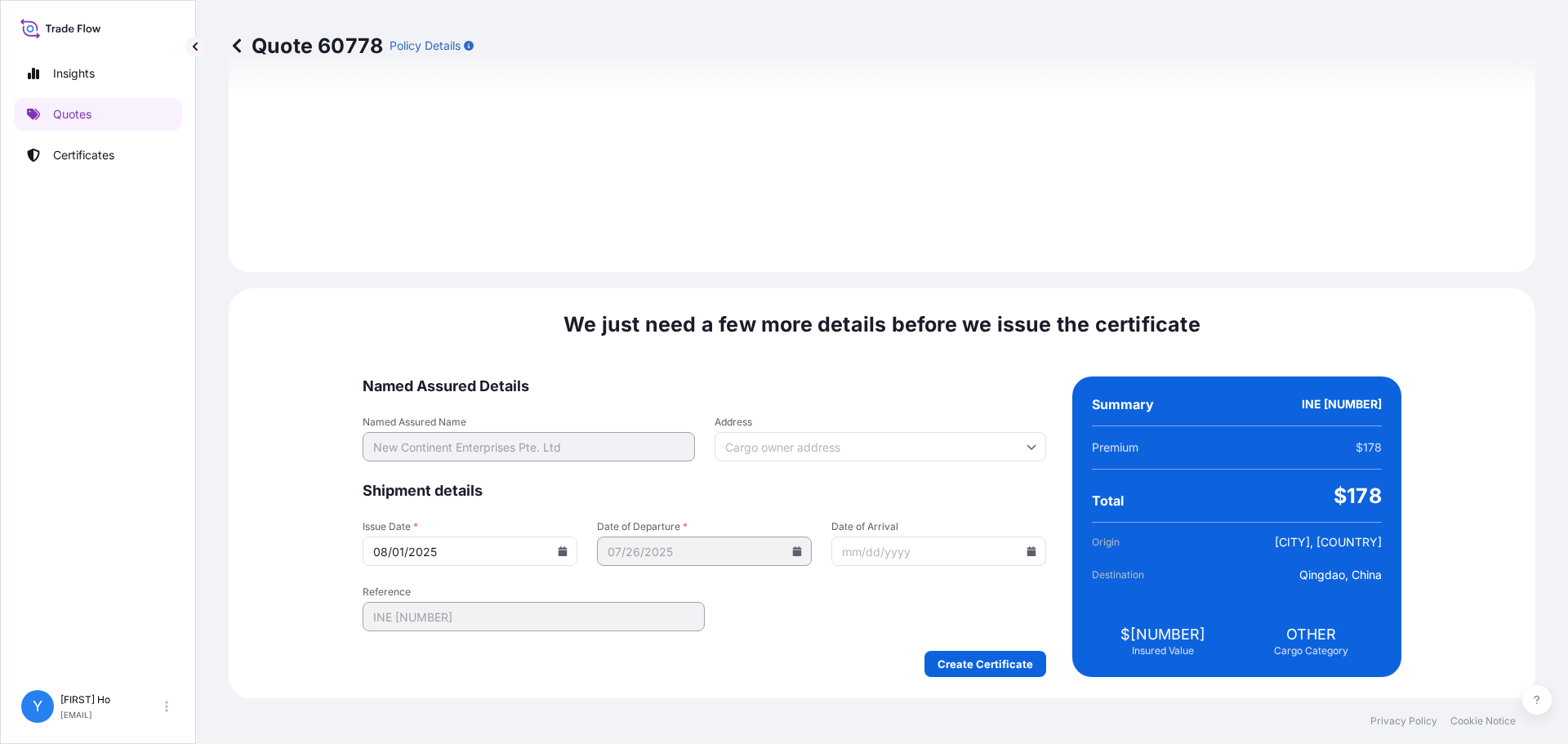 scroll, scrollTop: 1838, scrollLeft: 0, axis: vertical 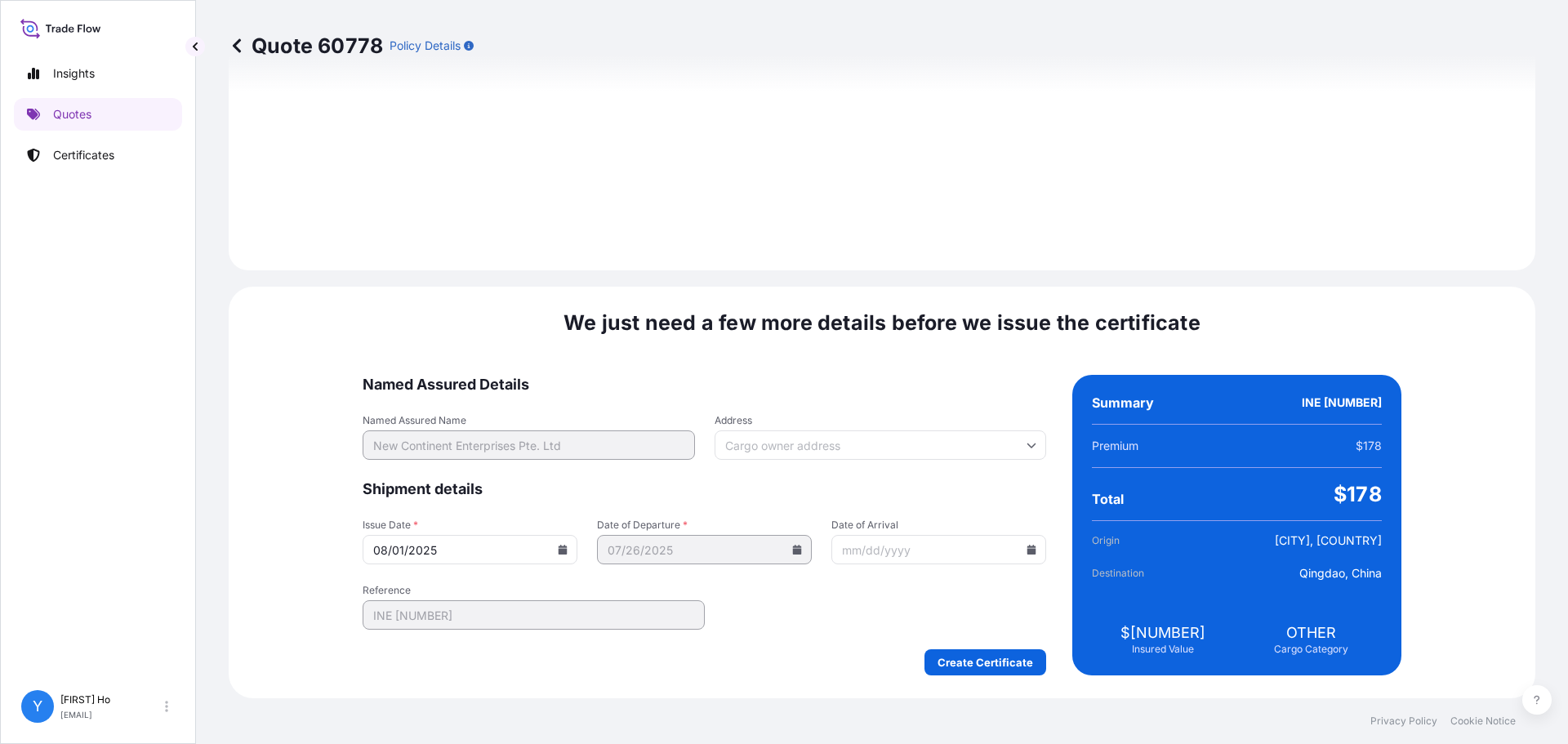 click on "08/01/2025" at bounding box center [470, 550] 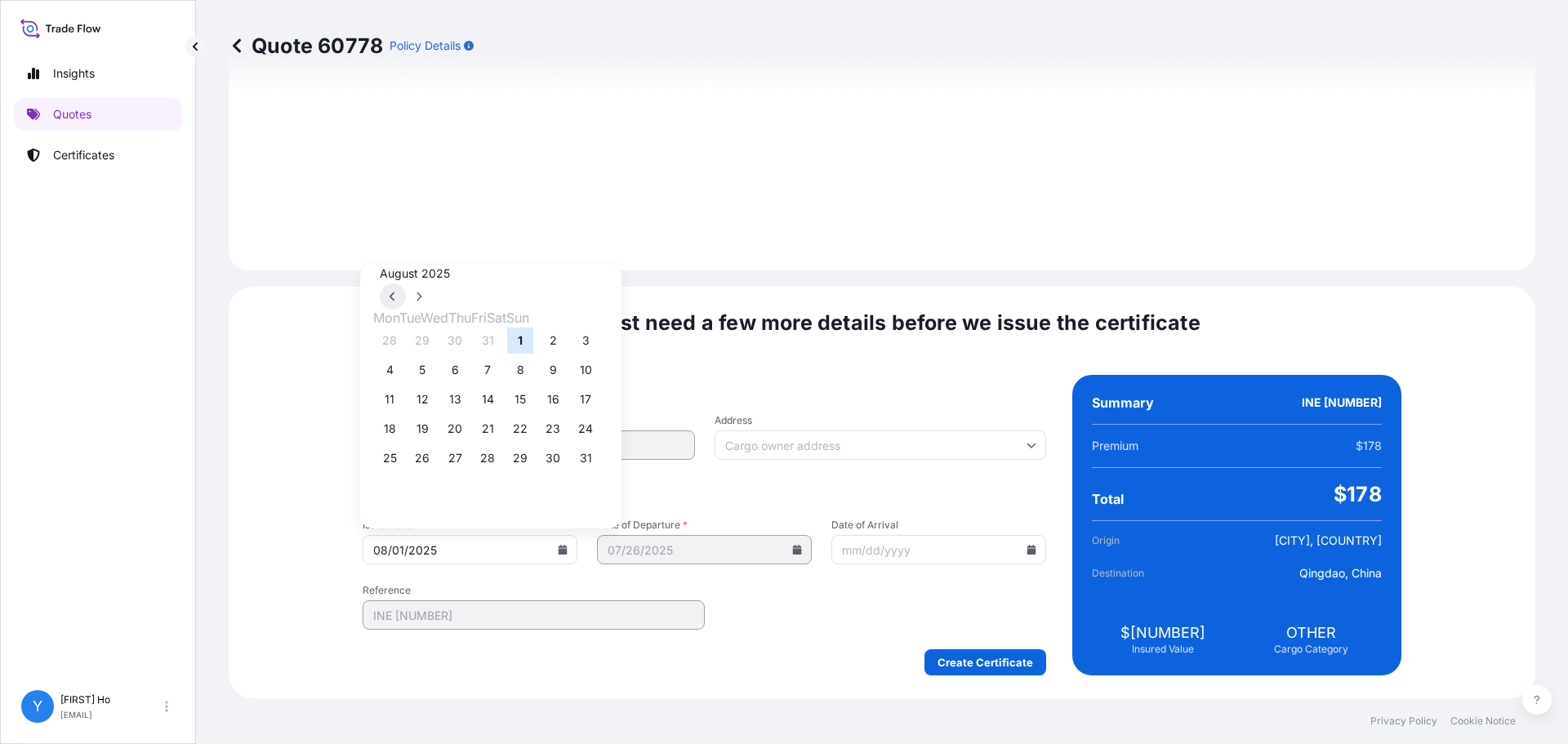 click at bounding box center (393, 296) 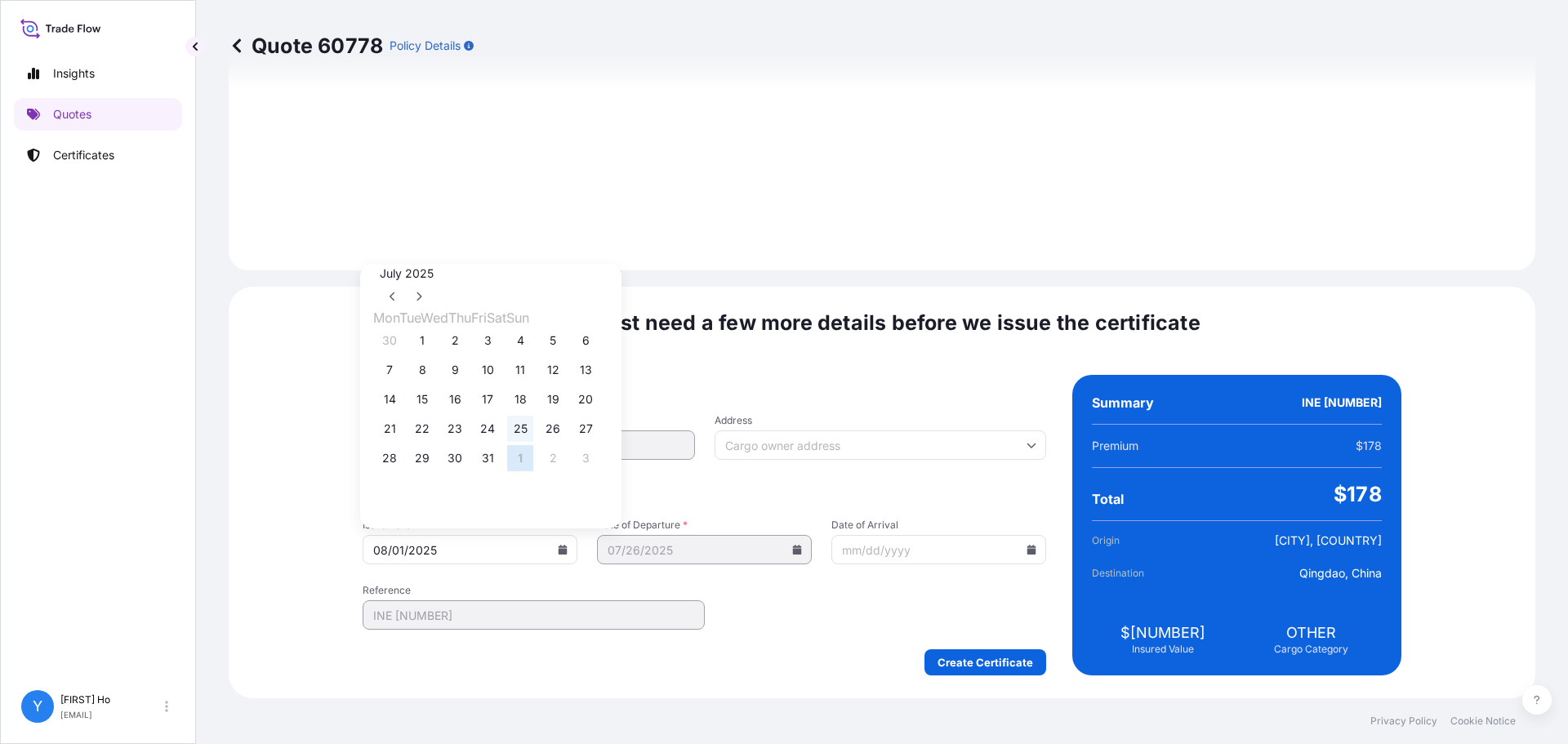 click on "25" at bounding box center [520, 429] 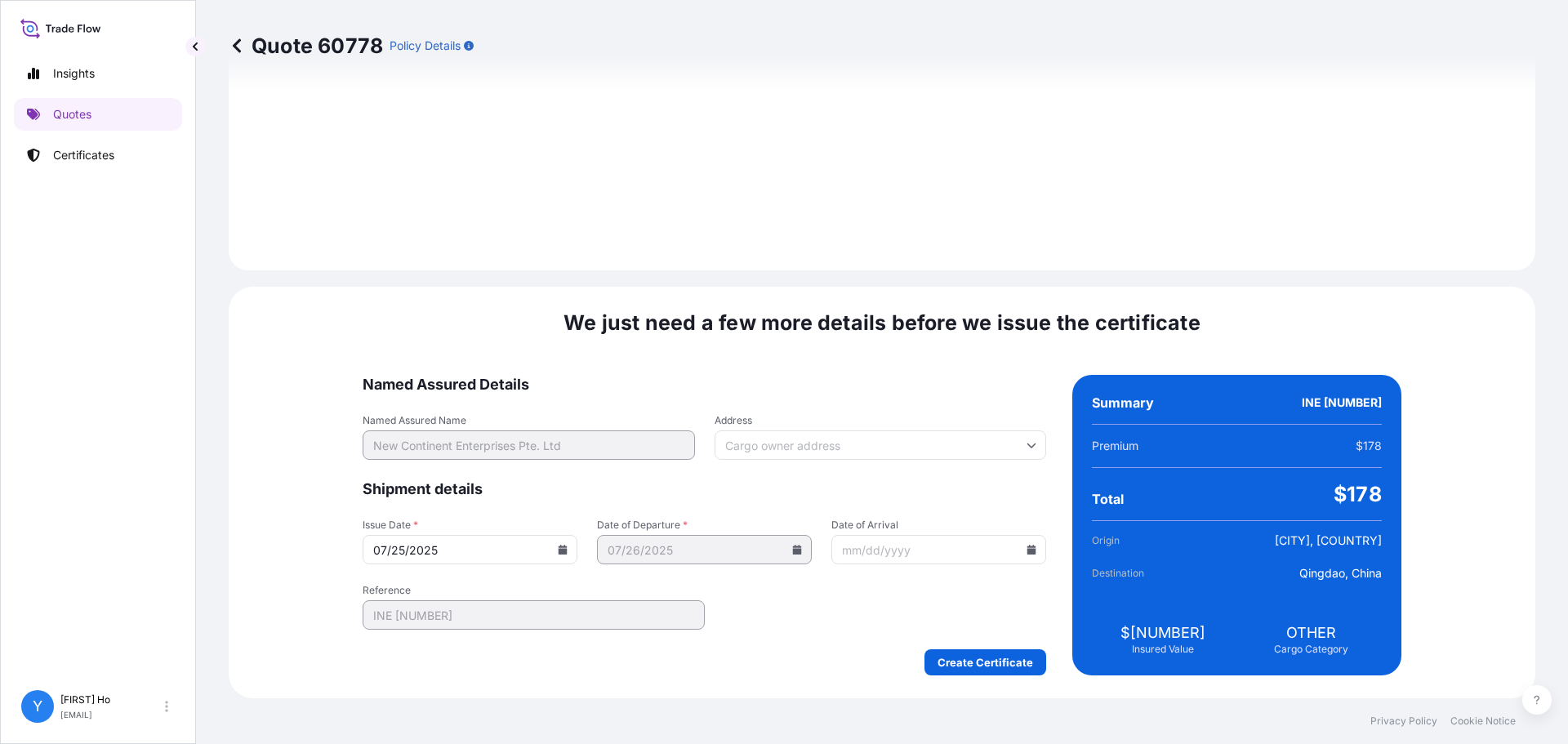 type on "07/25/2025" 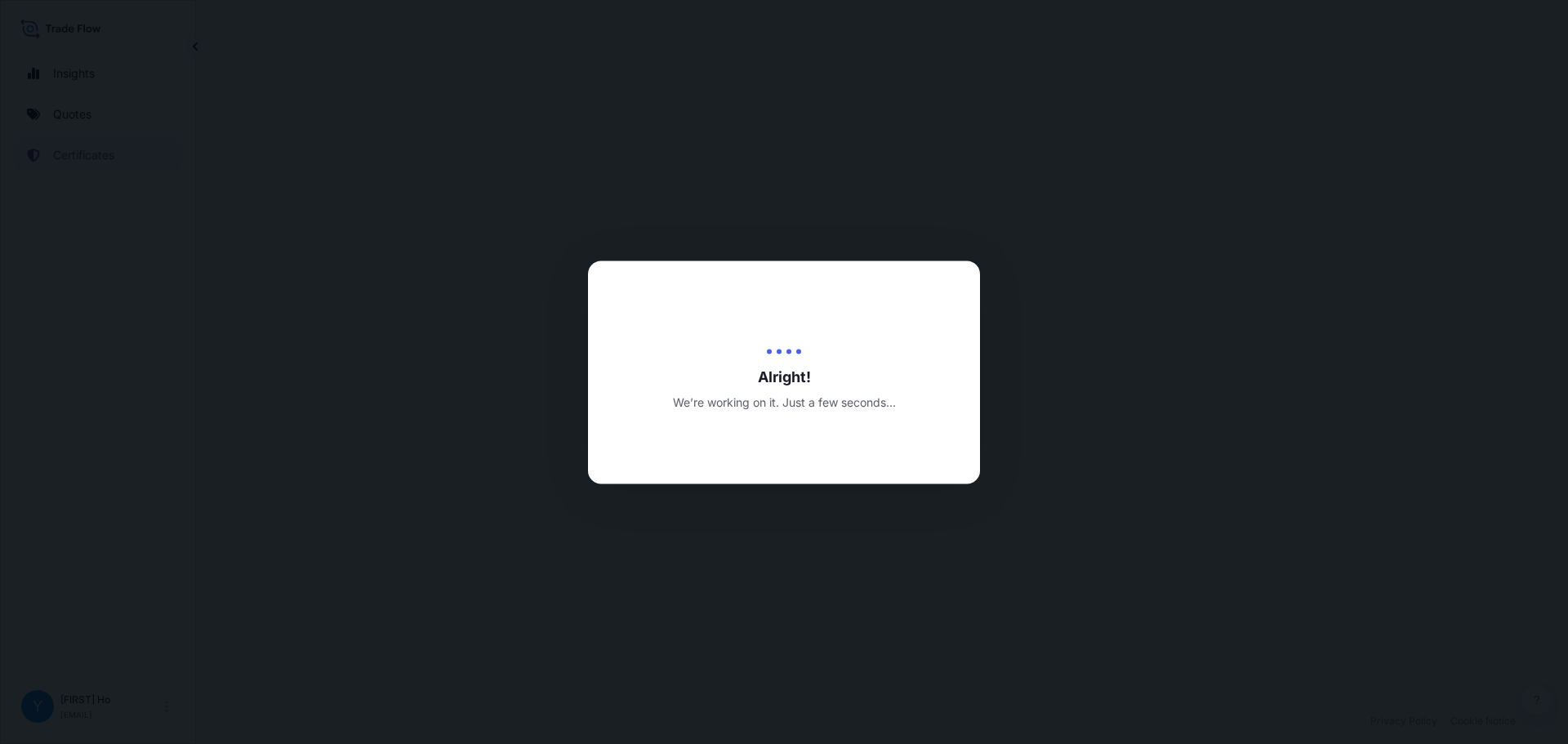 scroll, scrollTop: 0, scrollLeft: 0, axis: both 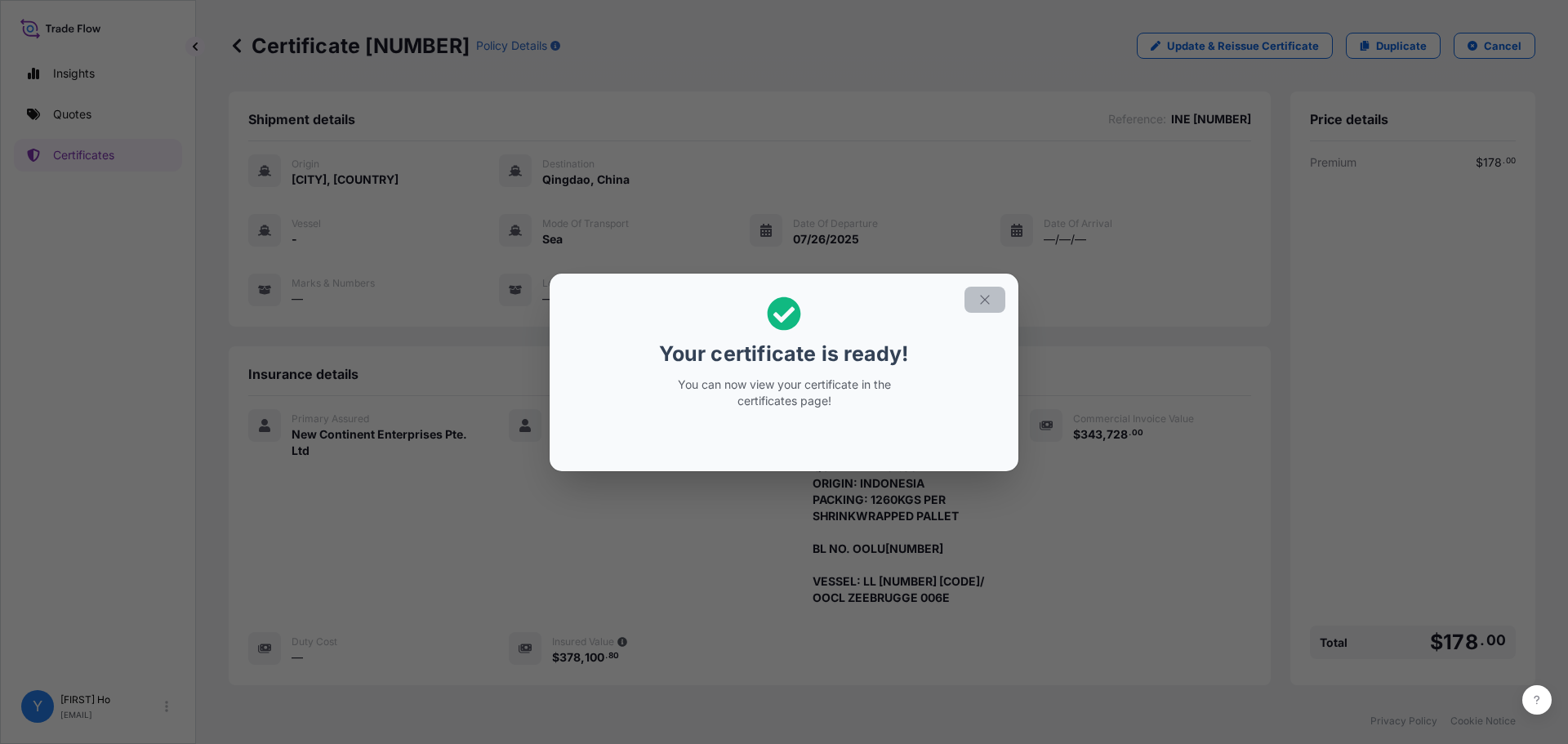 click 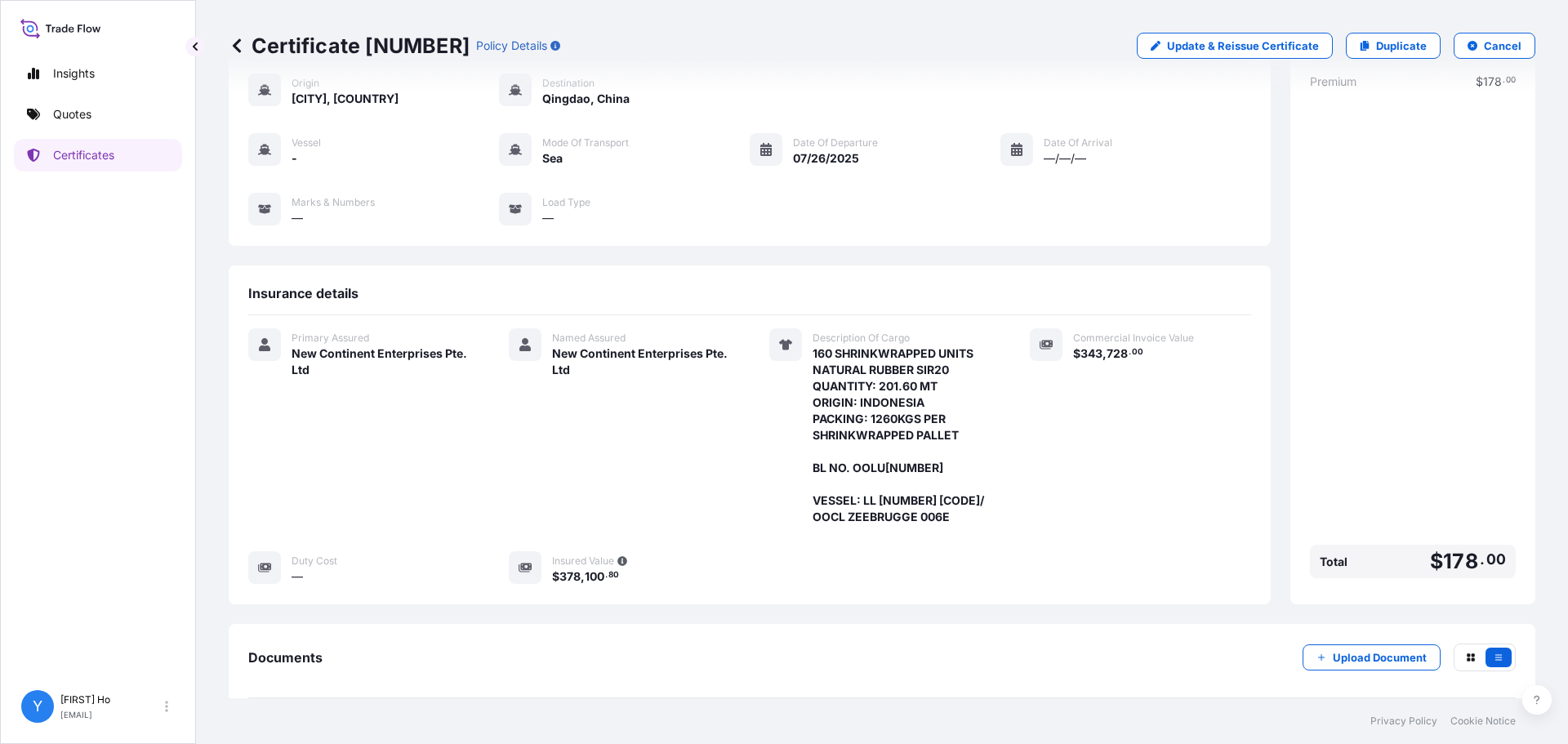 scroll, scrollTop: 159, scrollLeft: 0, axis: vertical 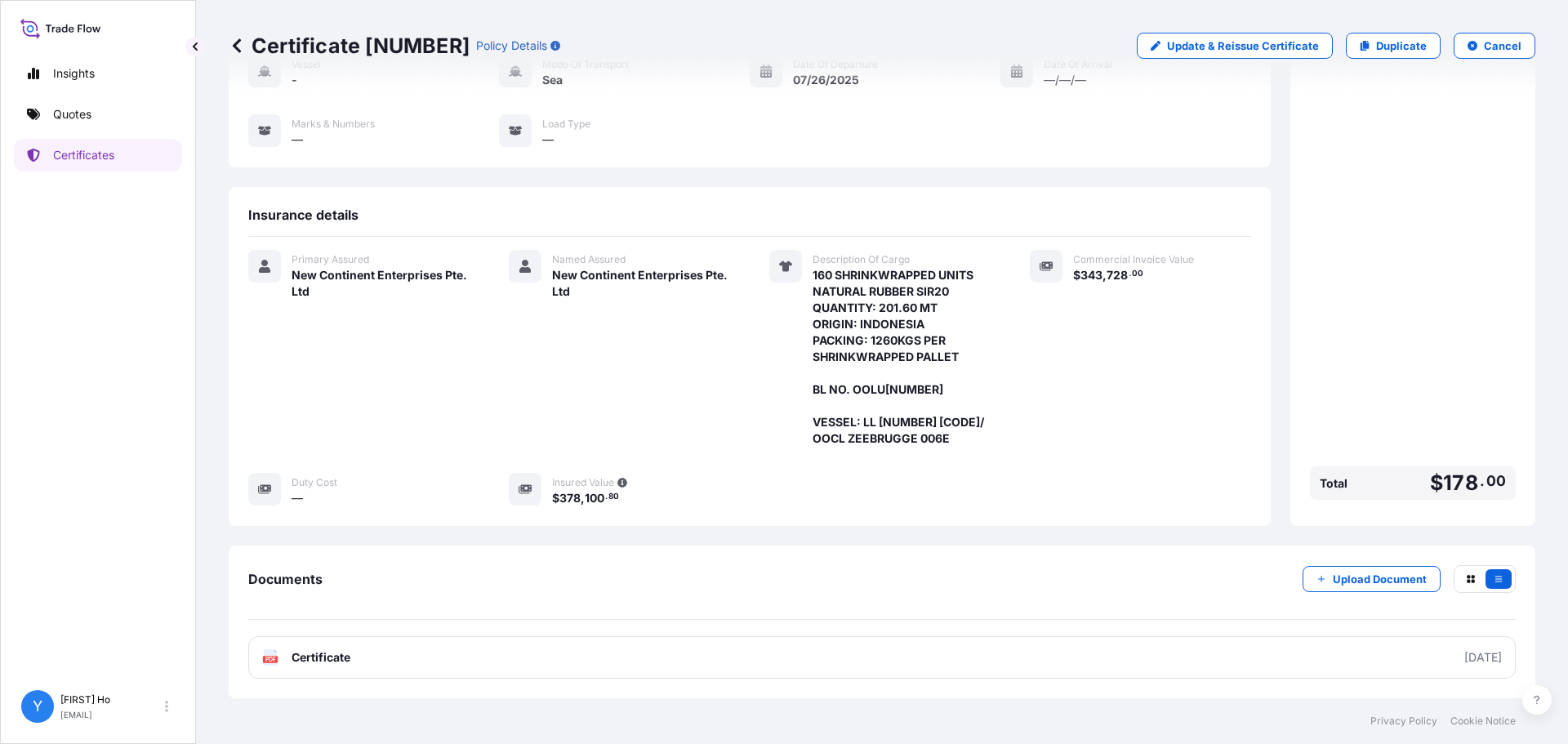 click on "PDF Certificate [DATE]" at bounding box center [882, 657] 